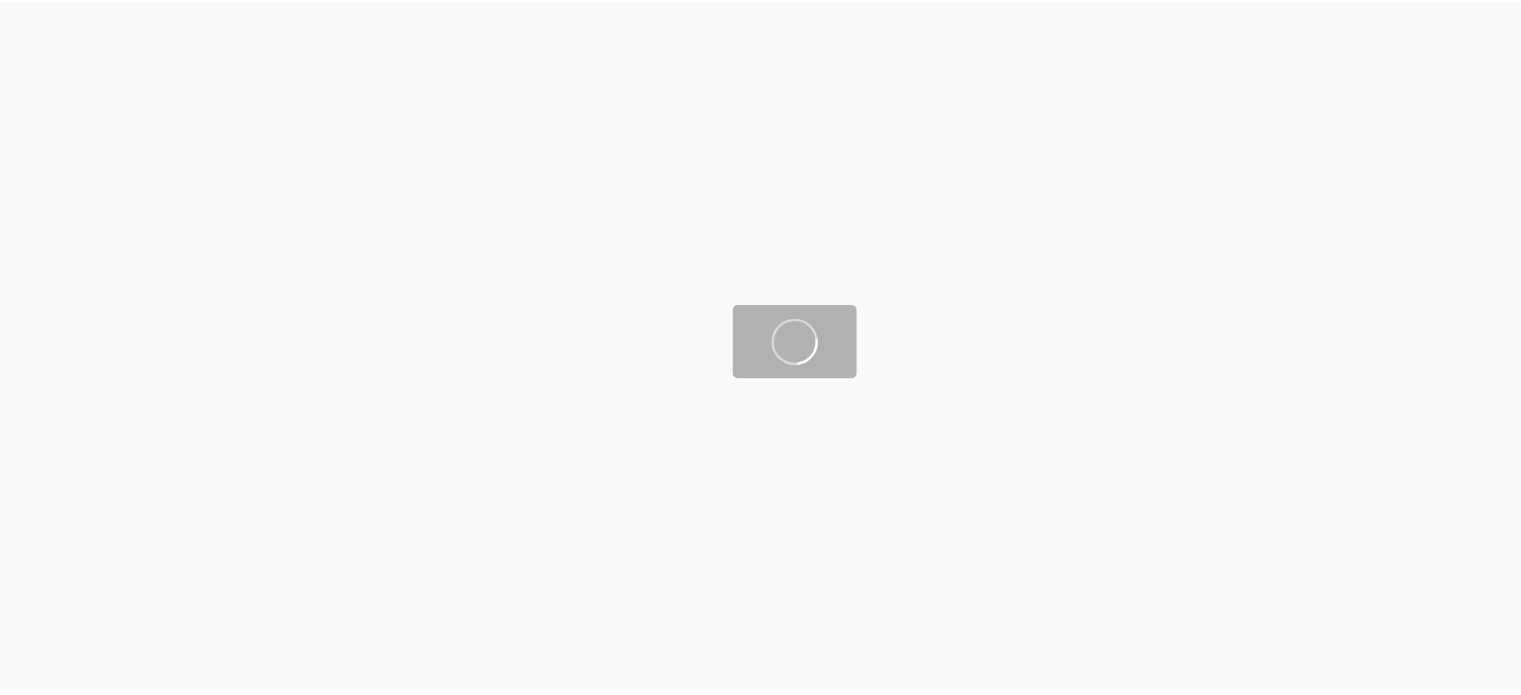 scroll, scrollTop: 0, scrollLeft: 0, axis: both 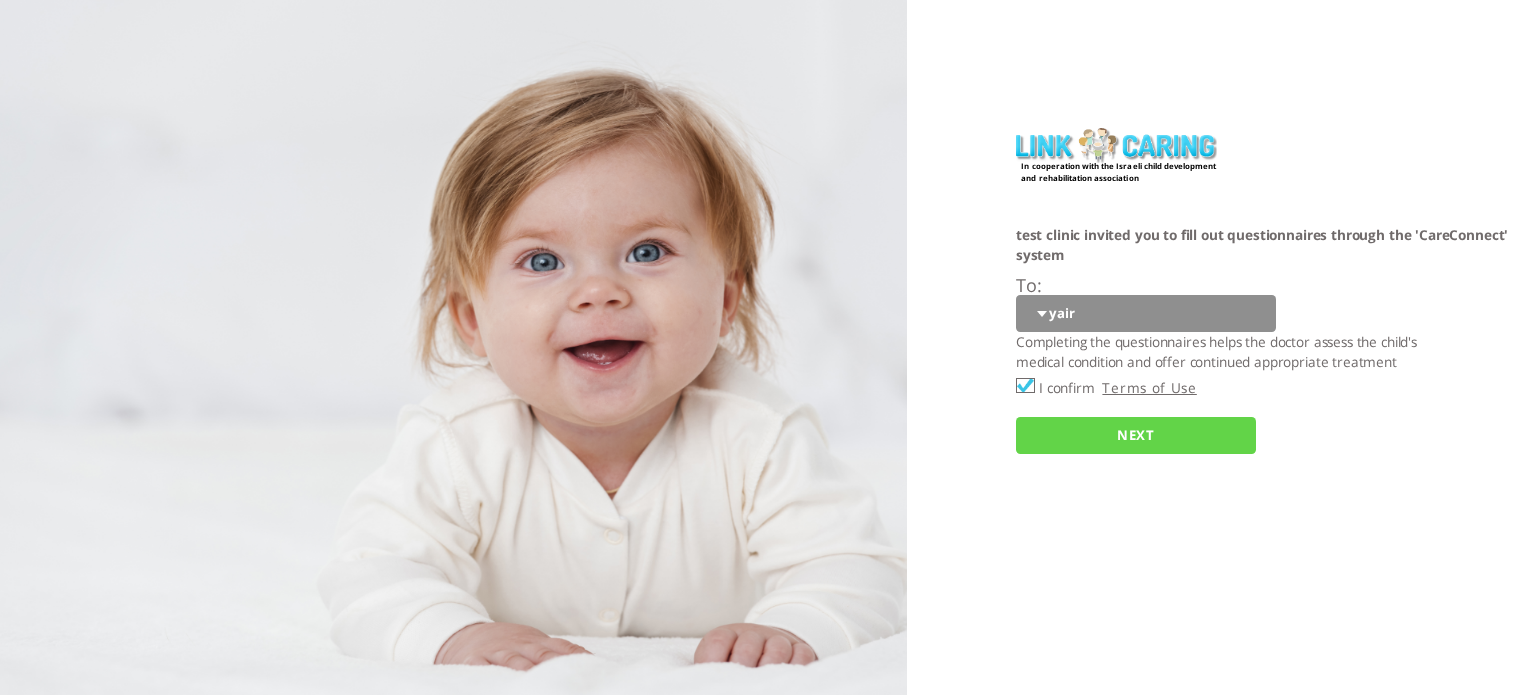 click on "NEXT" at bounding box center (1136, 435) 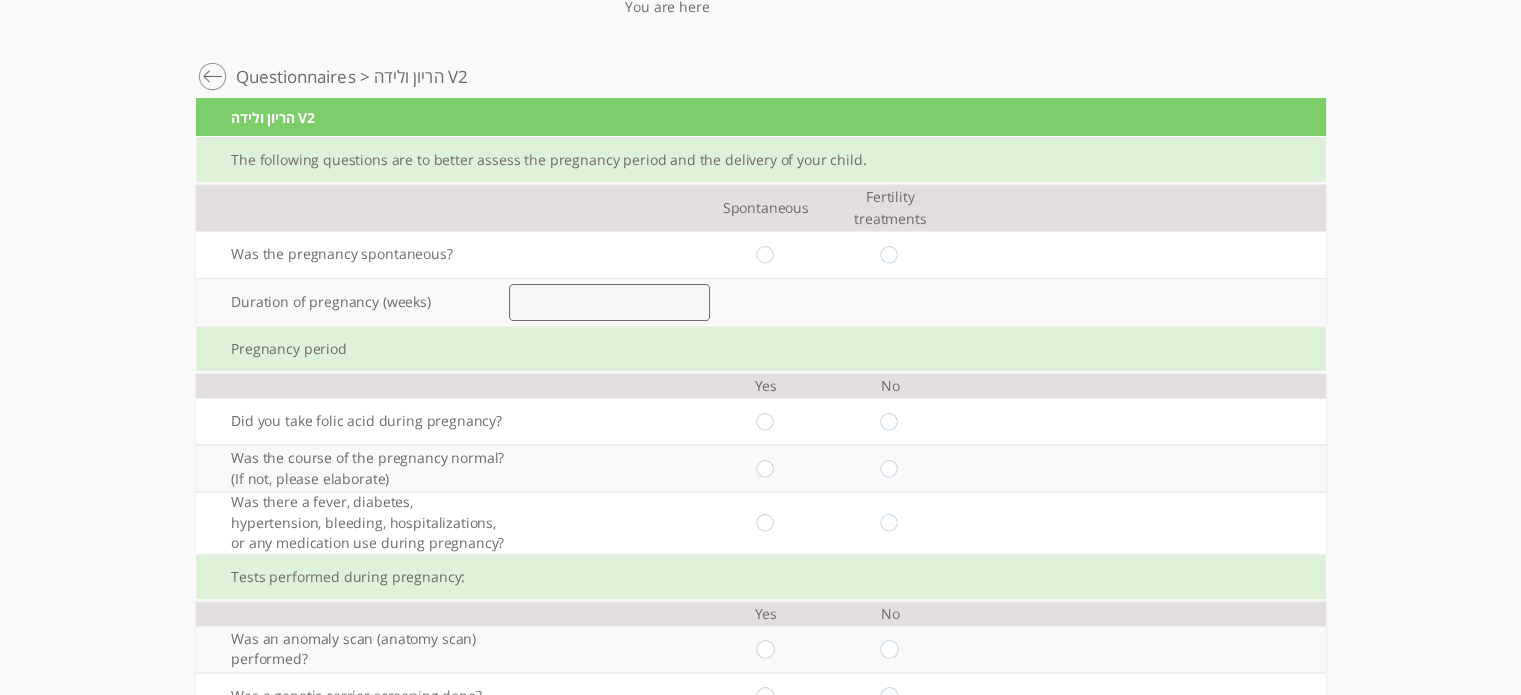 scroll, scrollTop: 122, scrollLeft: 0, axis: vertical 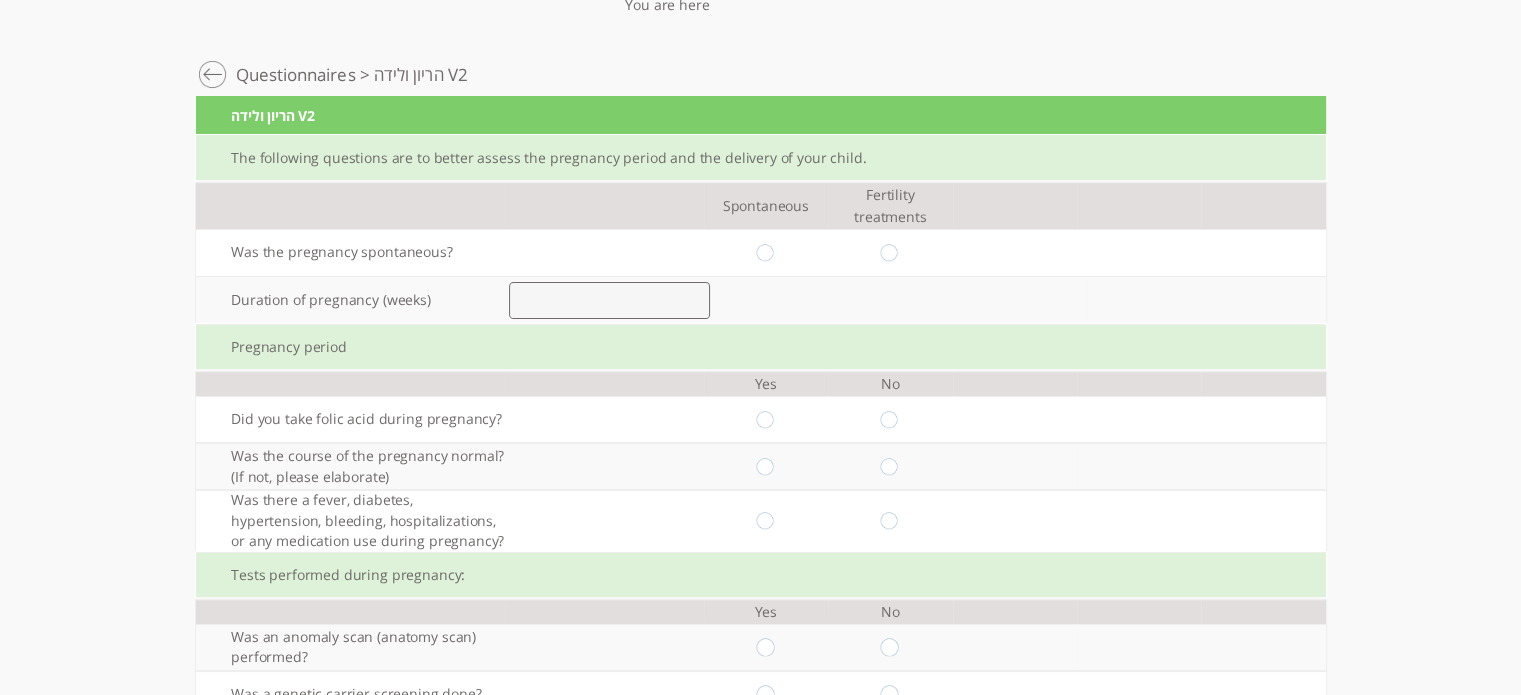 click at bounding box center (609, 300) 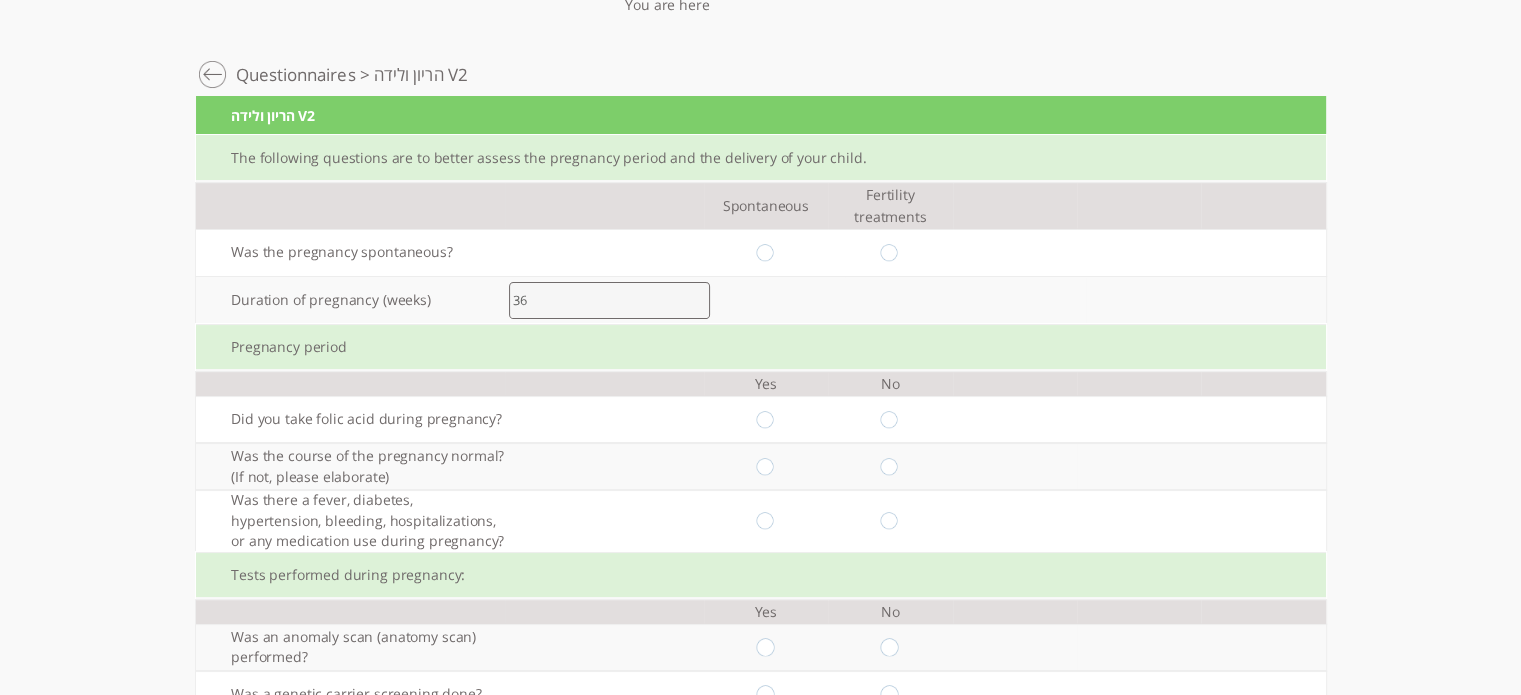 type on "36" 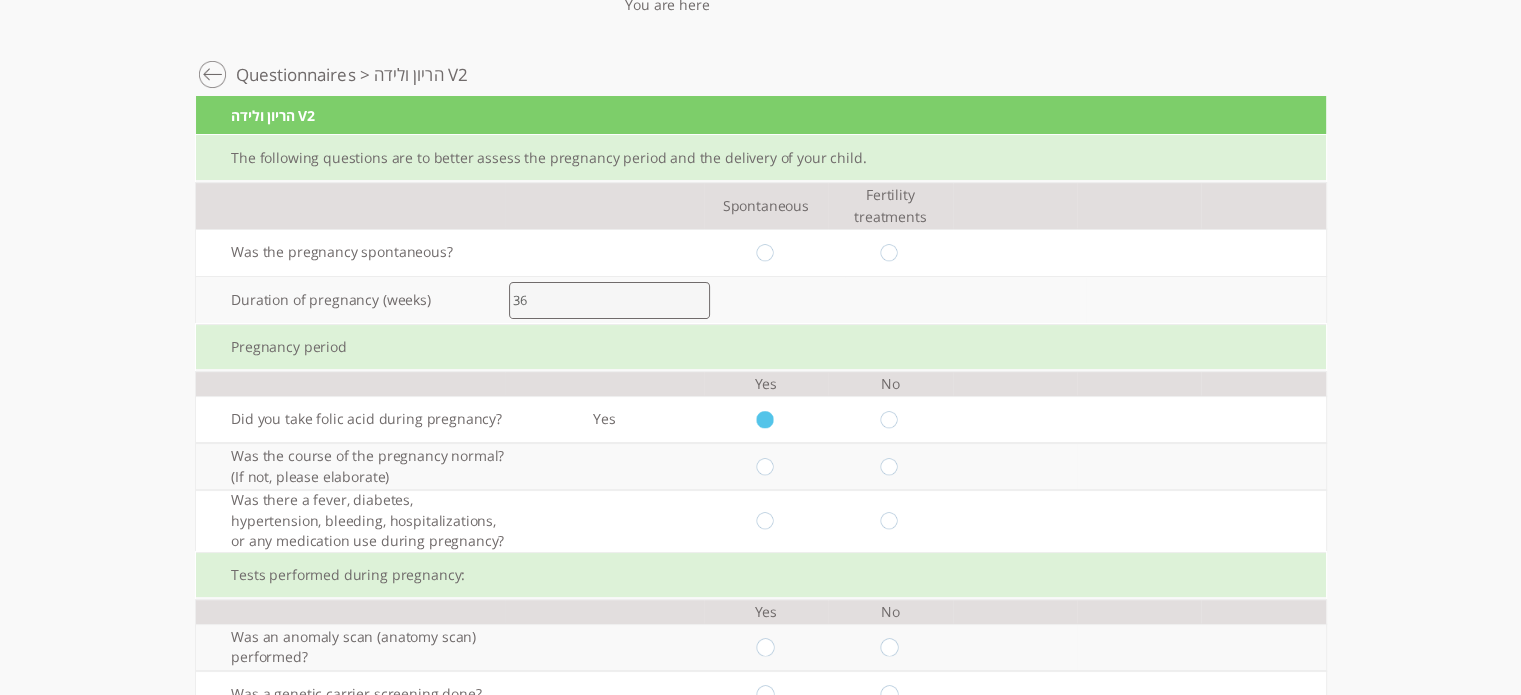 click at bounding box center [765, 467] 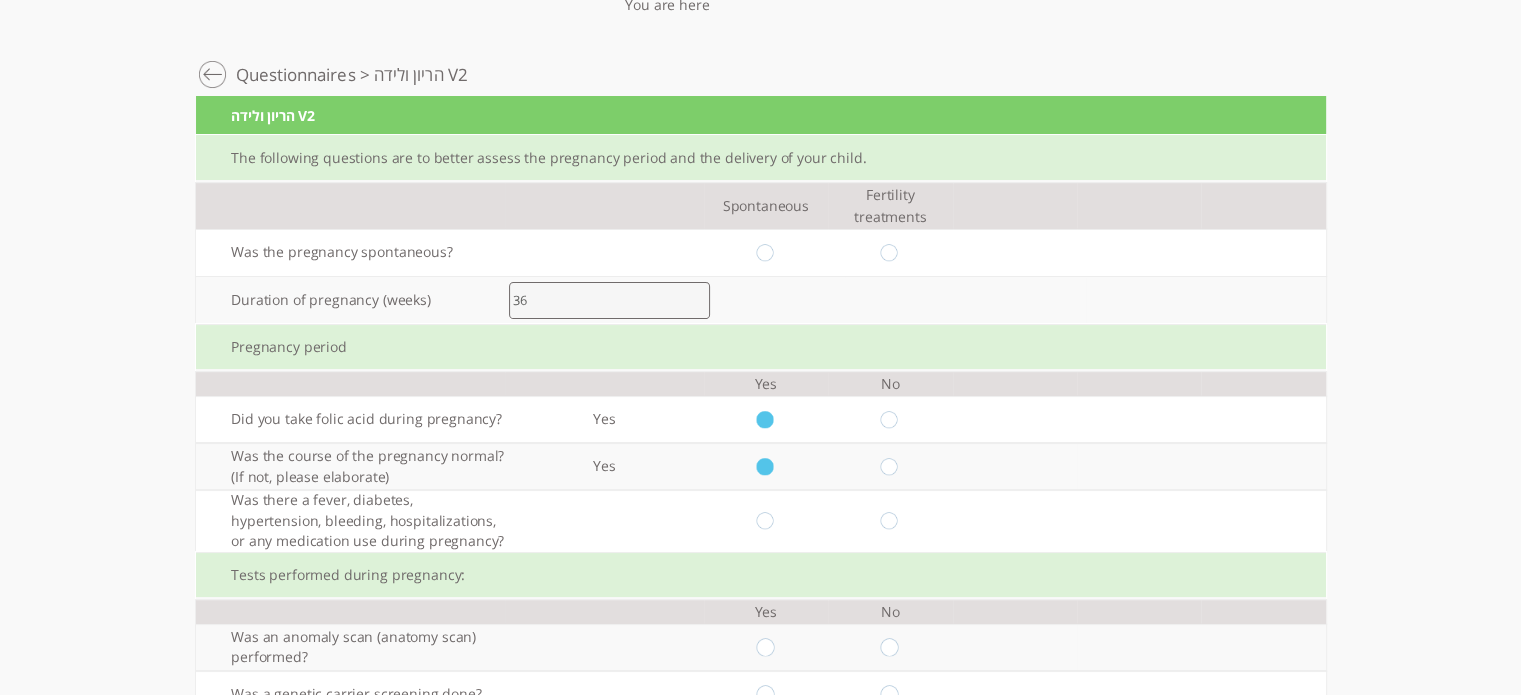 click at bounding box center [765, 521] 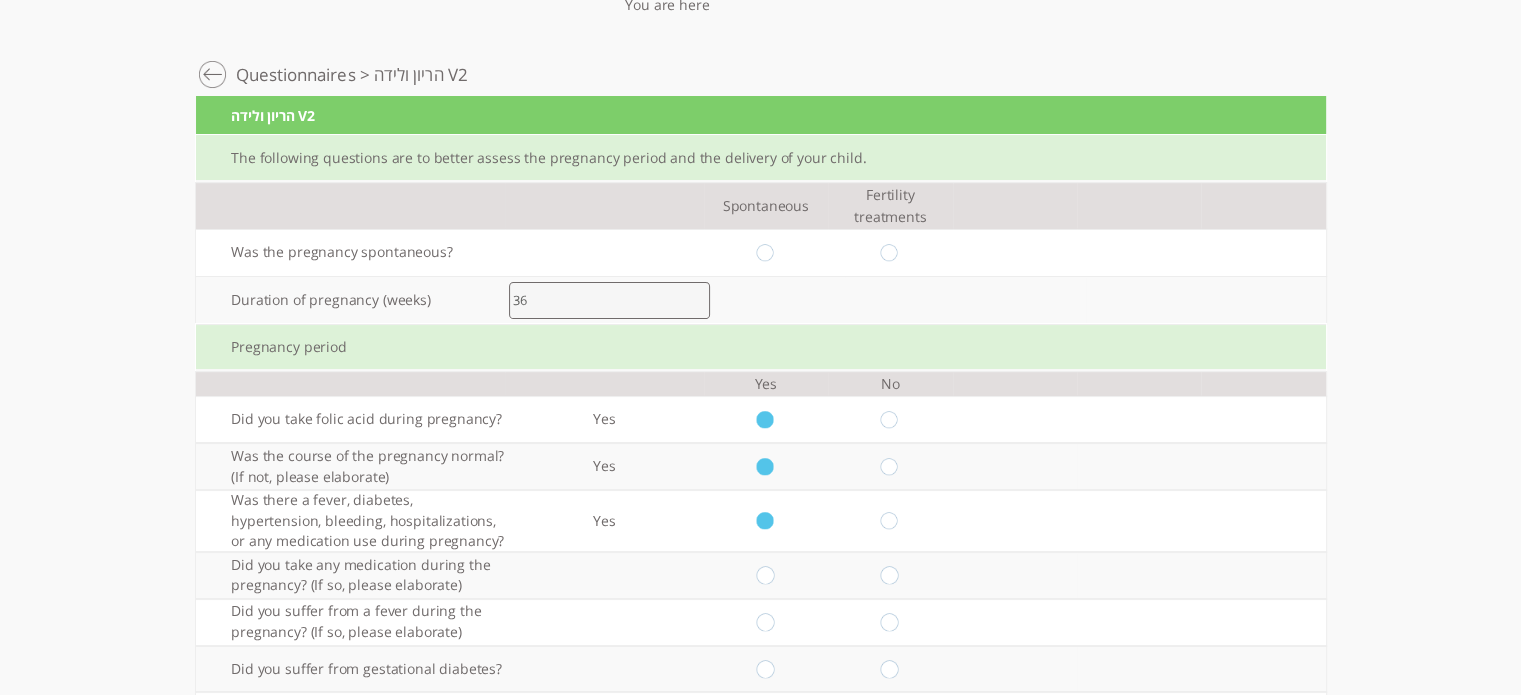 click at bounding box center [765, 521] 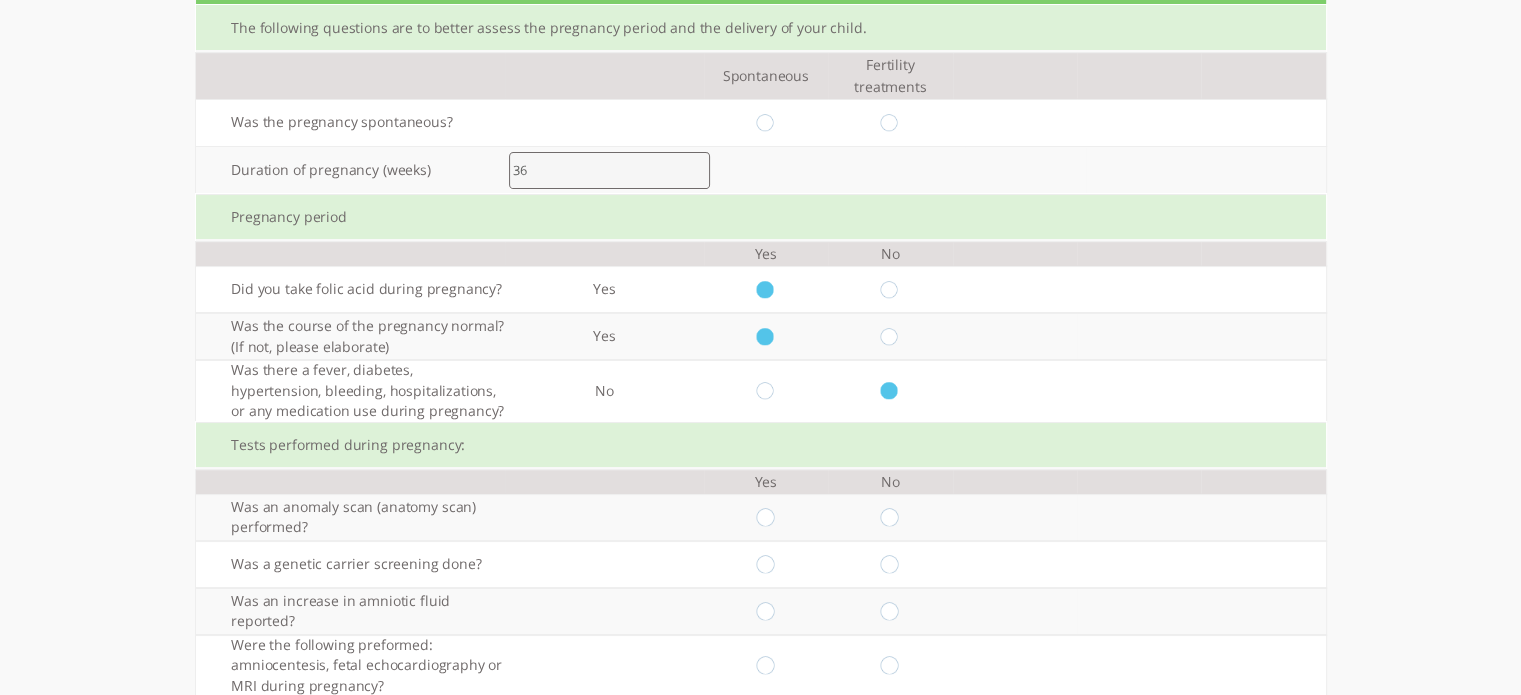 scroll, scrollTop: 394, scrollLeft: 0, axis: vertical 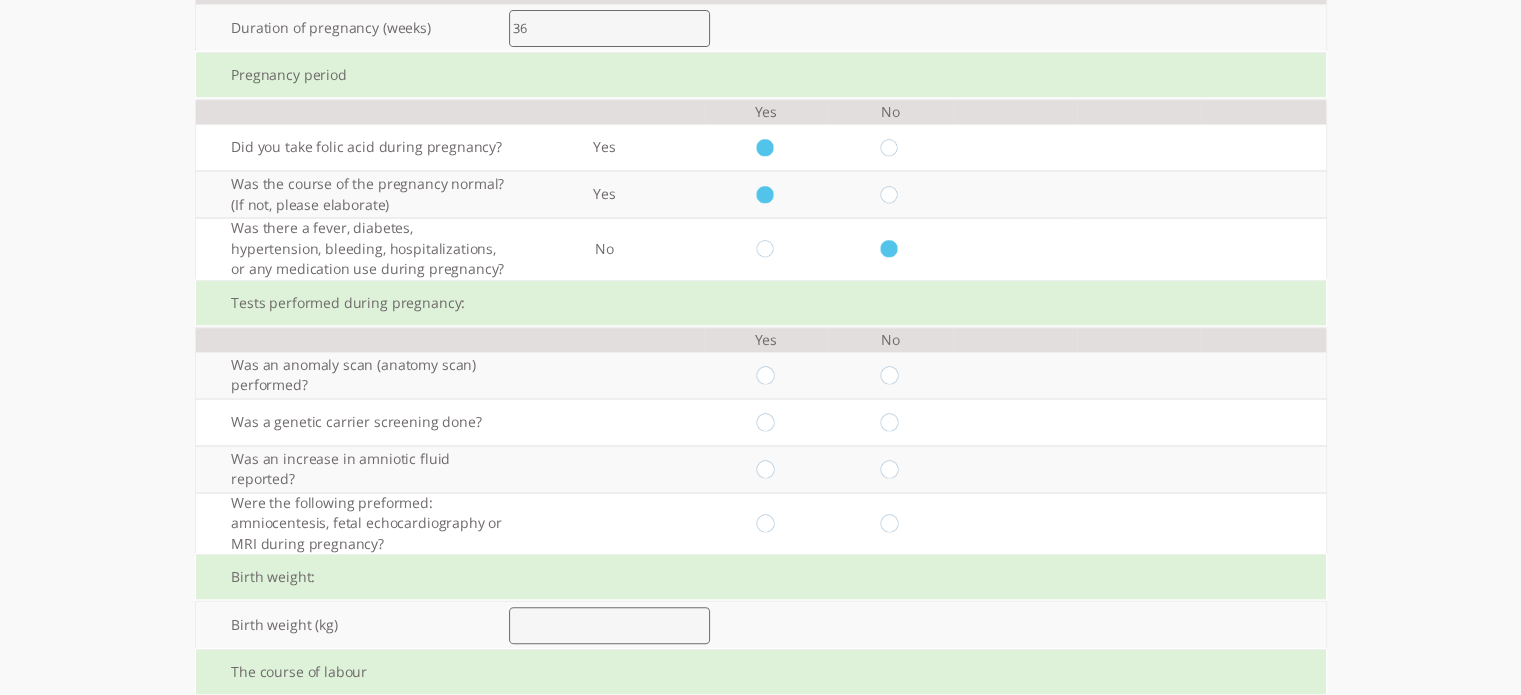 click at bounding box center (765, 376) 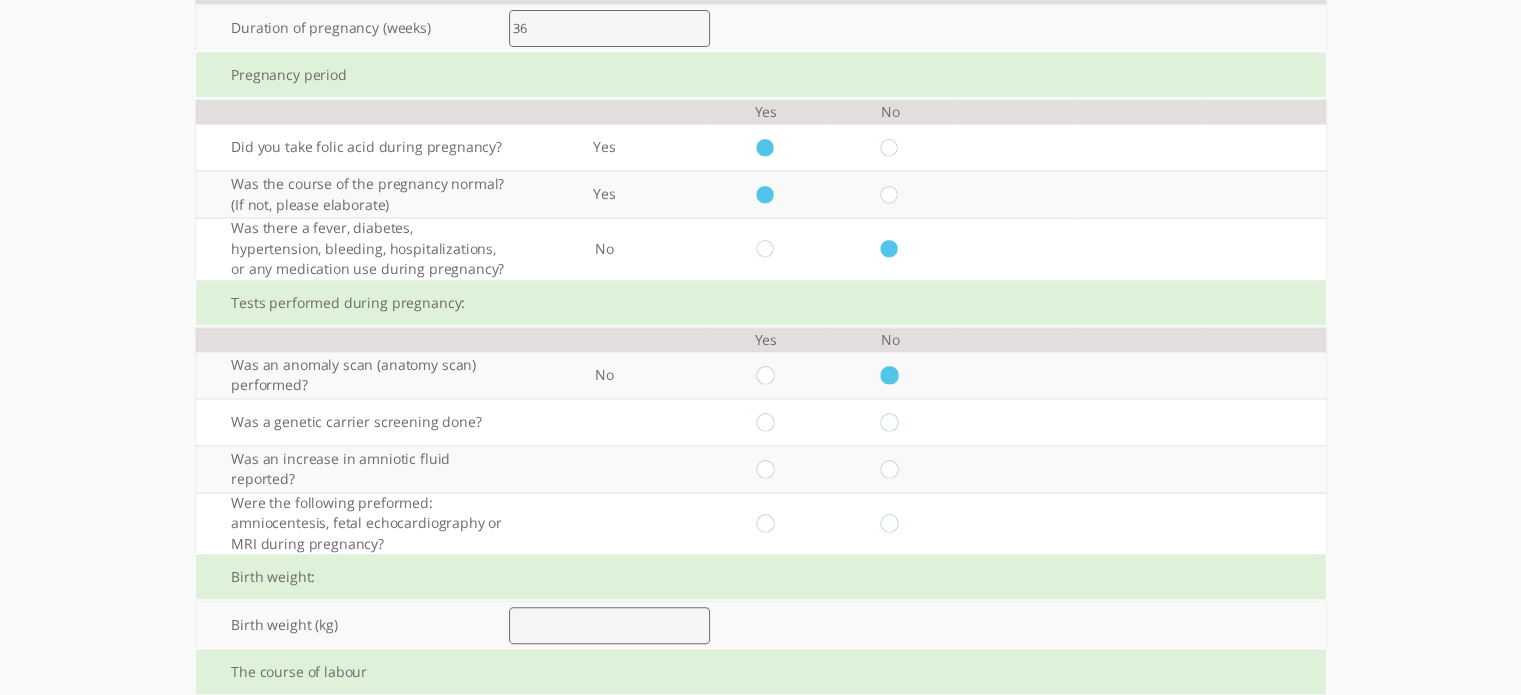 click at bounding box center (765, 422) 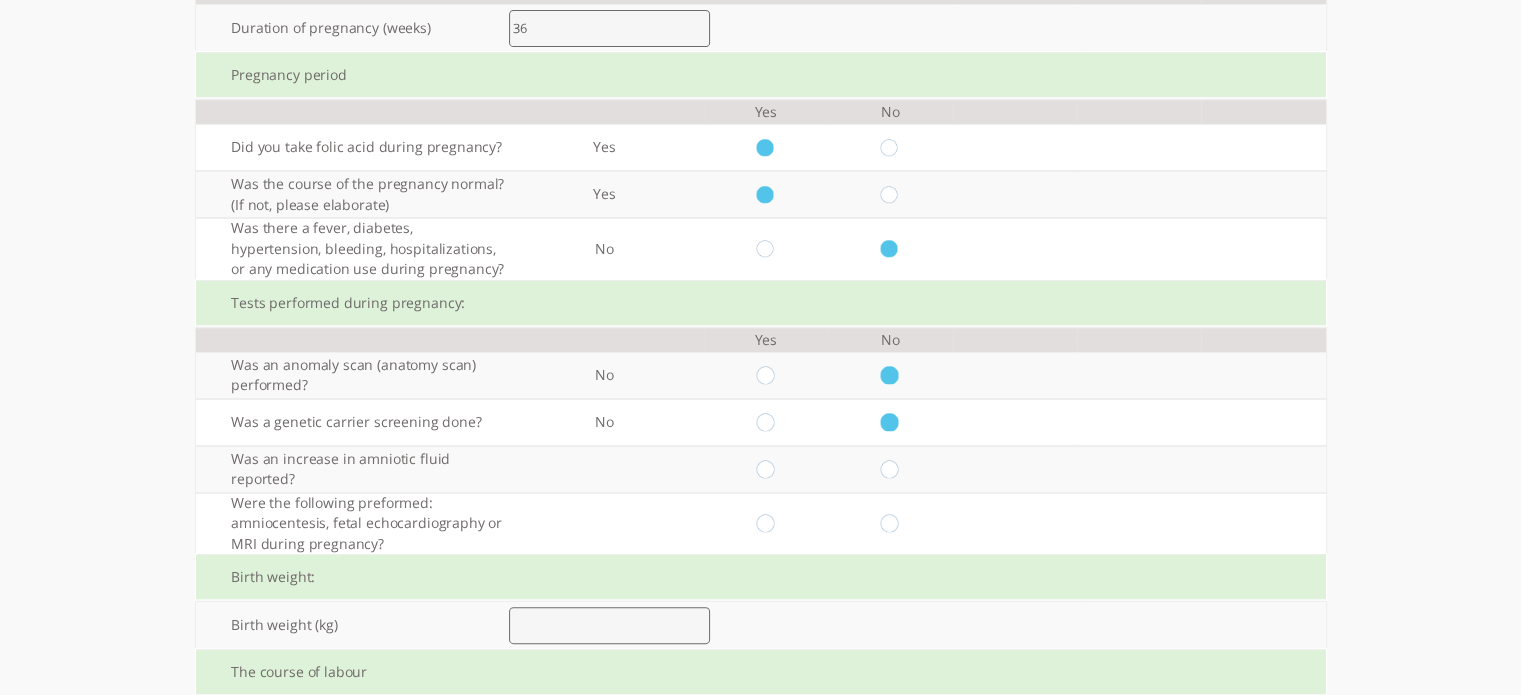 click at bounding box center [765, 469] 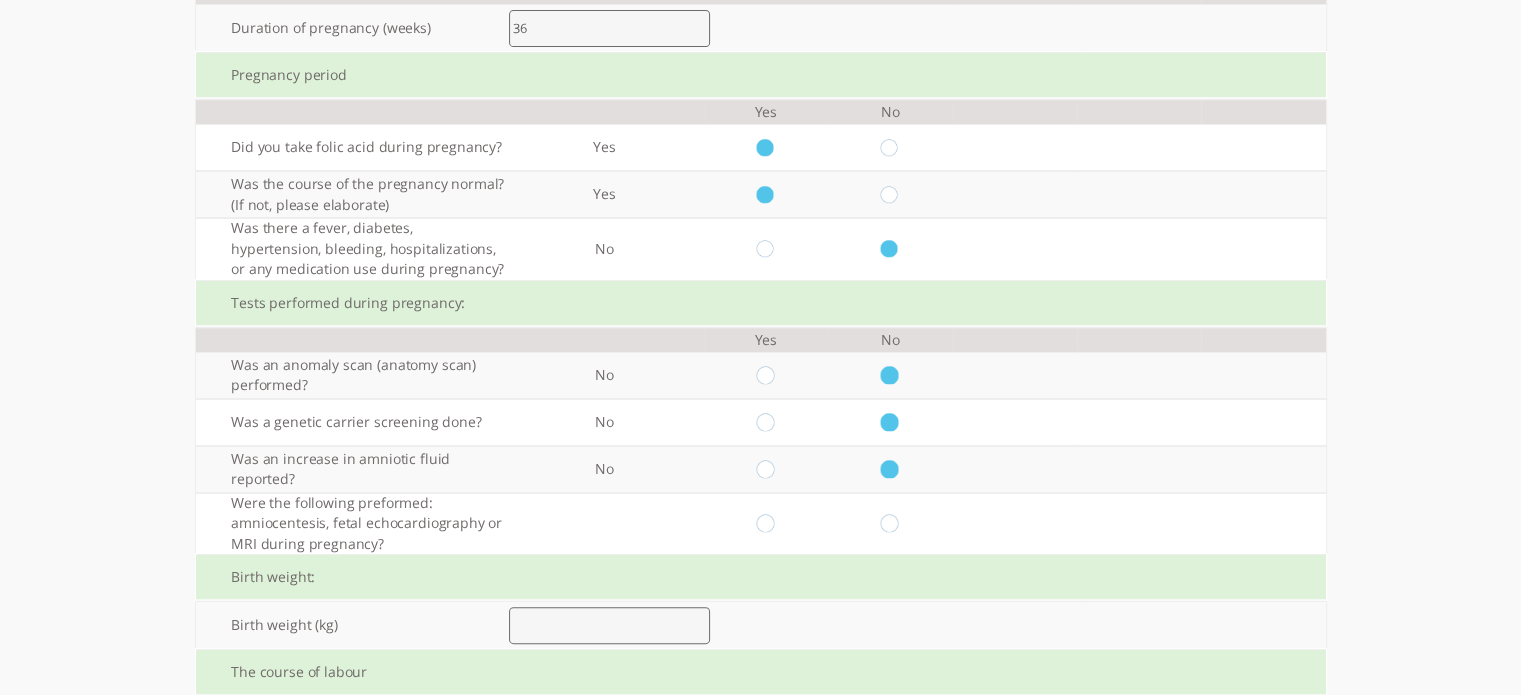click at bounding box center [765, 524] 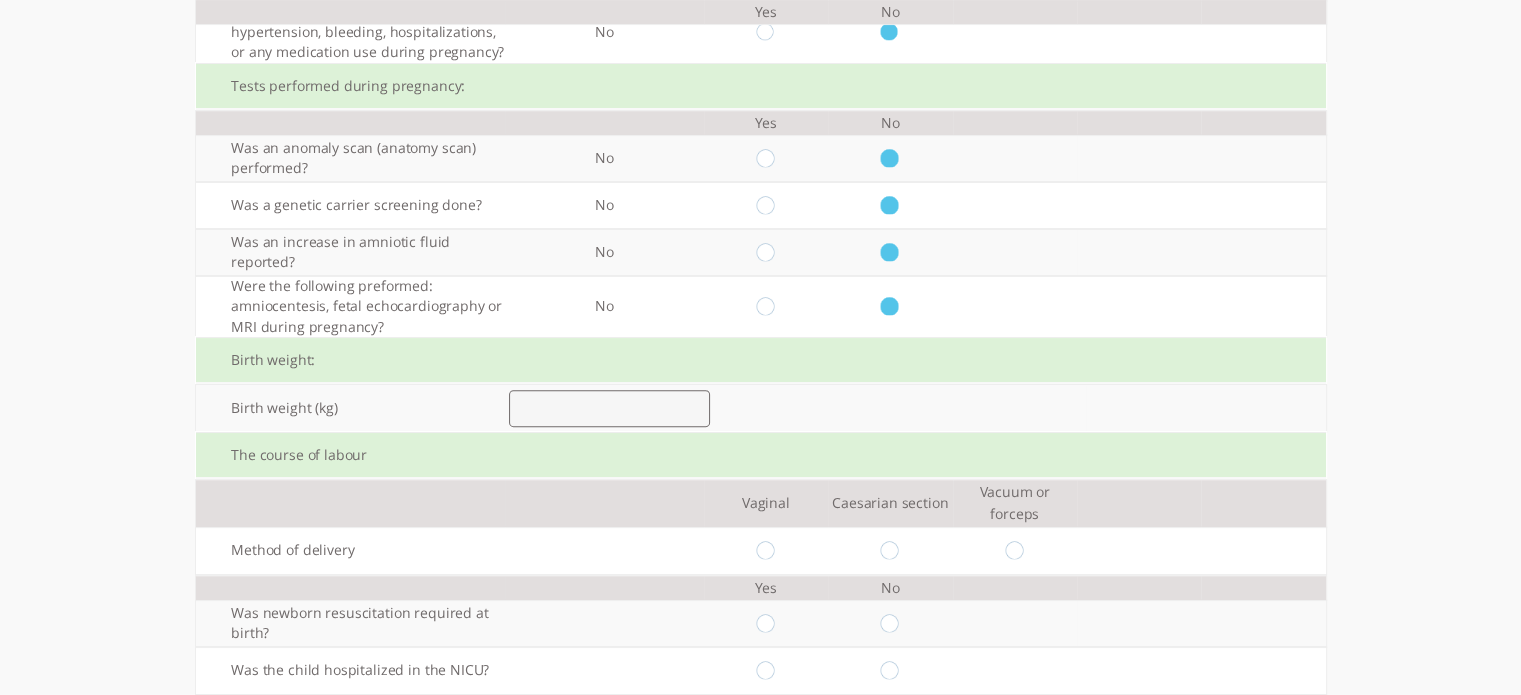 scroll, scrollTop: 612, scrollLeft: 0, axis: vertical 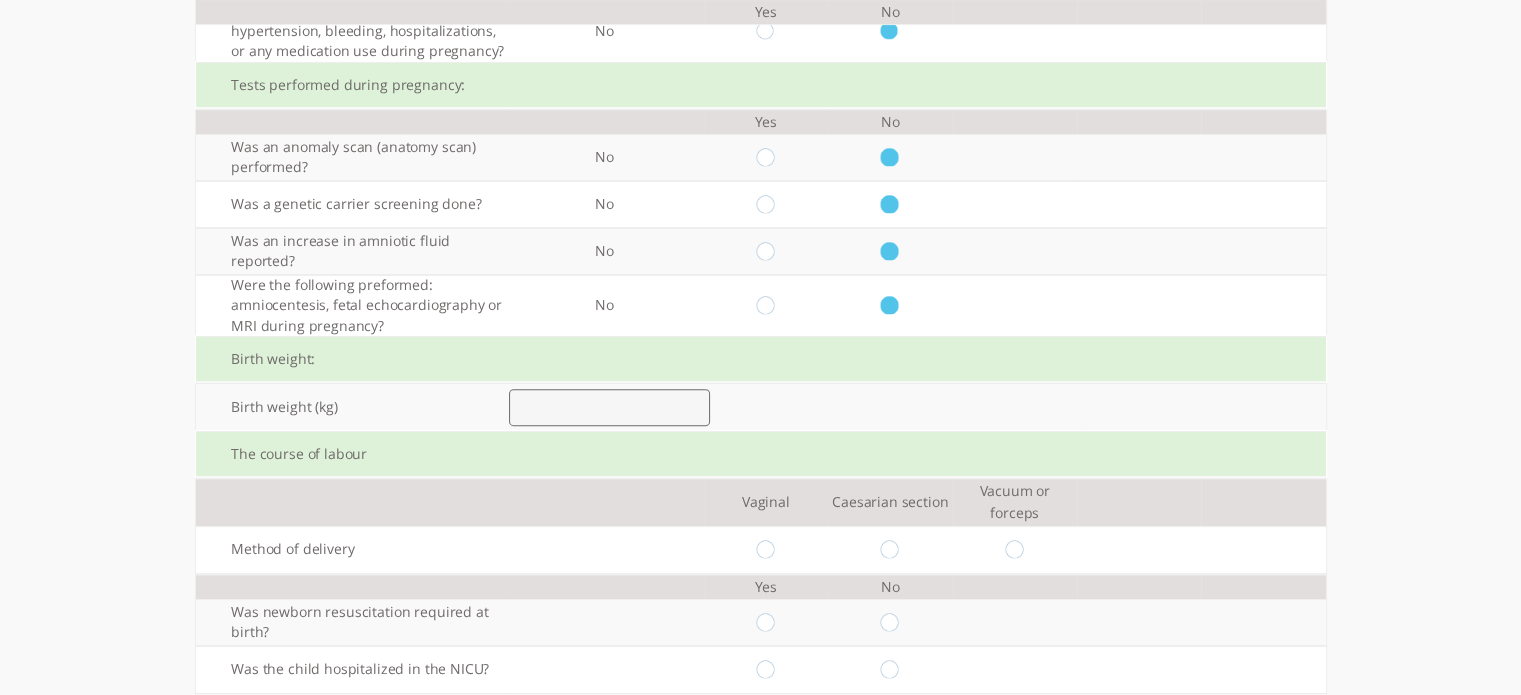 click at bounding box center [609, 407] 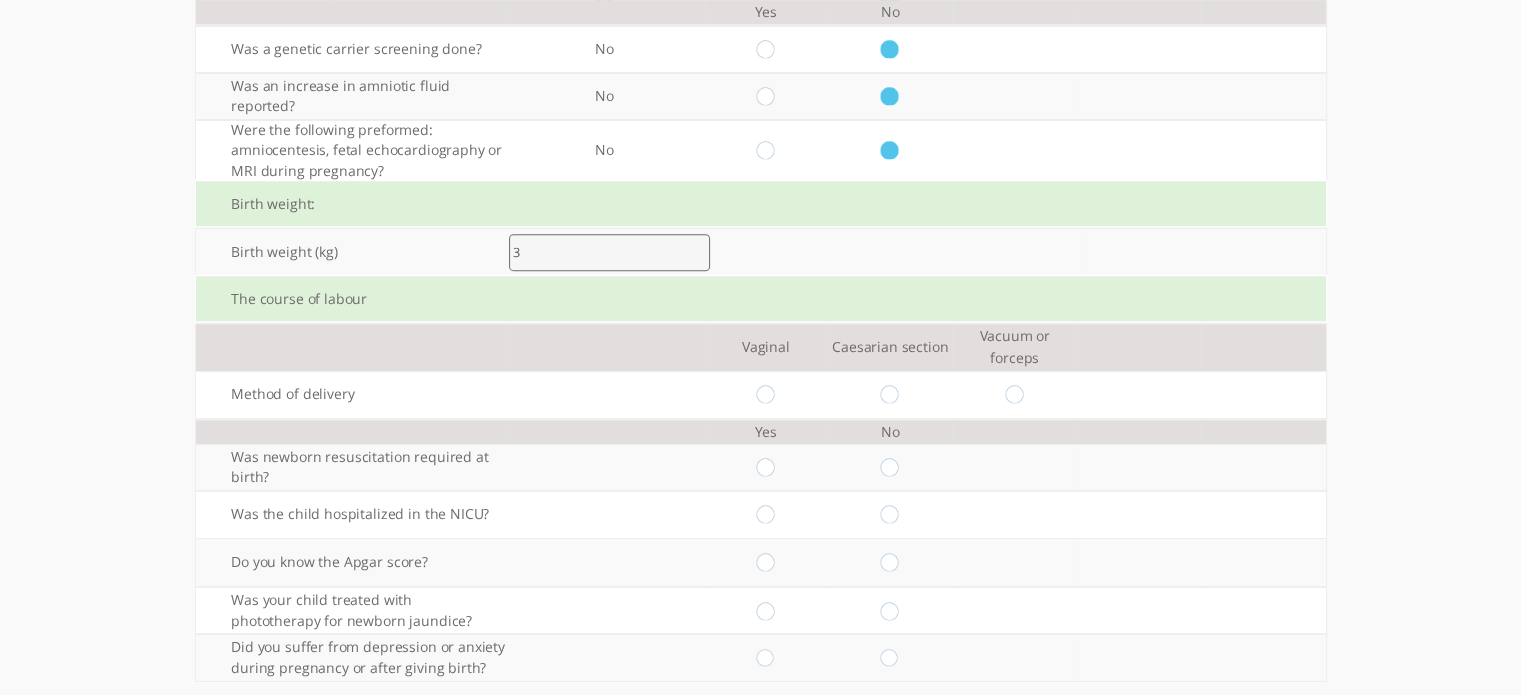scroll, scrollTop: 768, scrollLeft: 0, axis: vertical 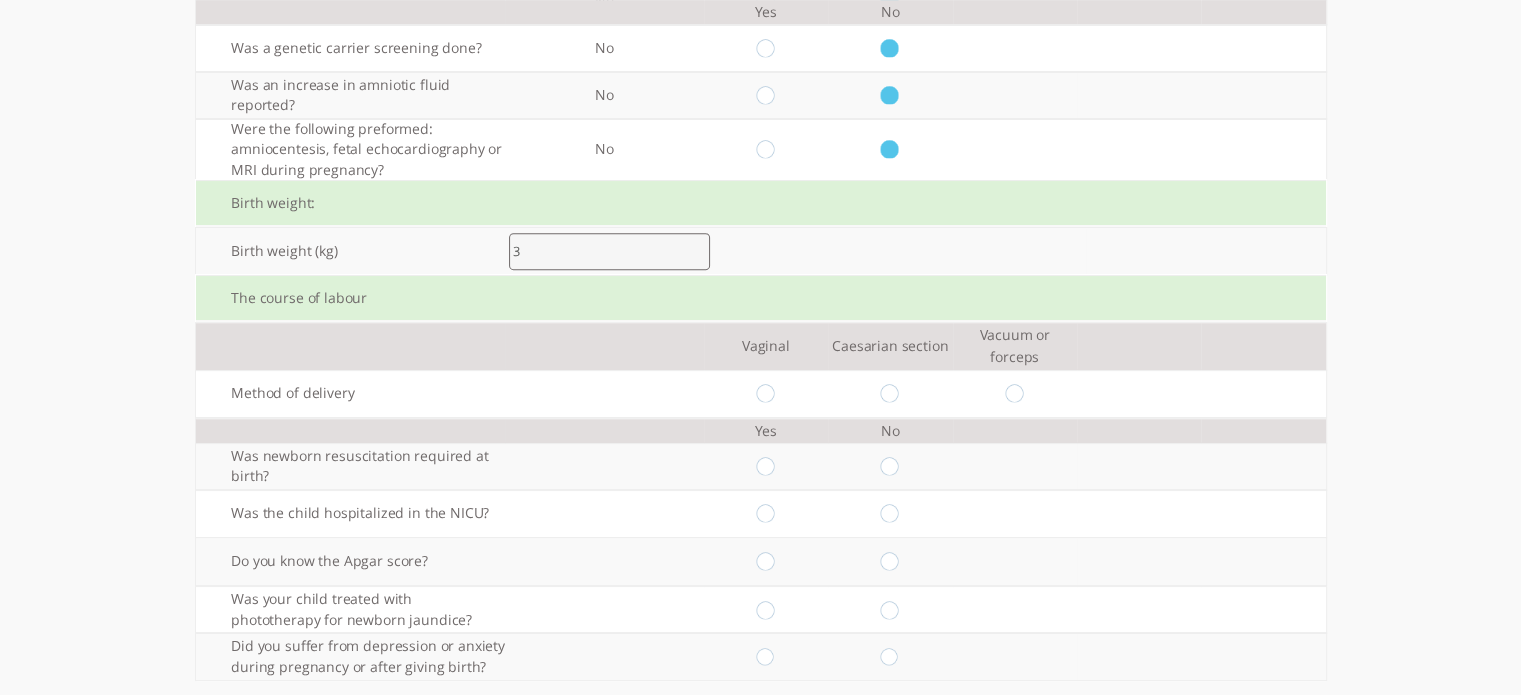 type on "3" 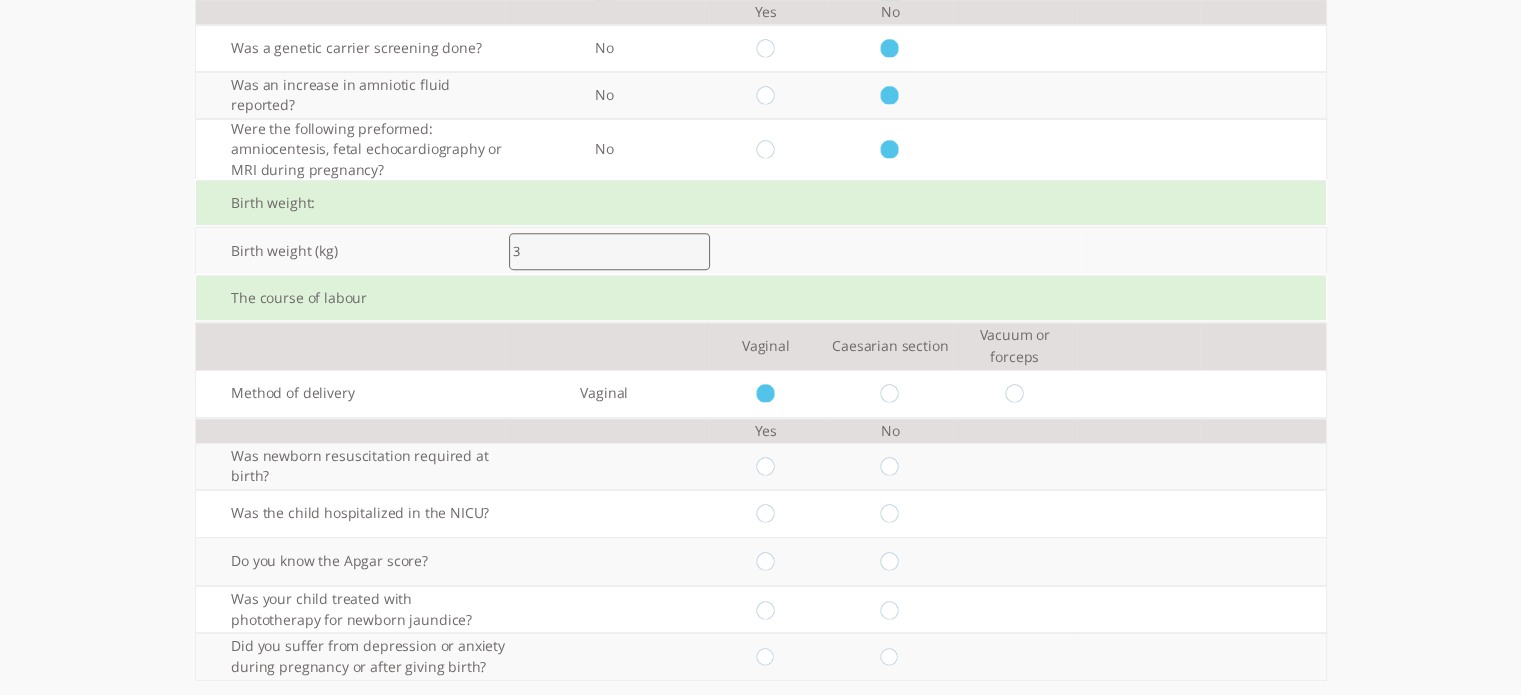 click at bounding box center (765, 466) 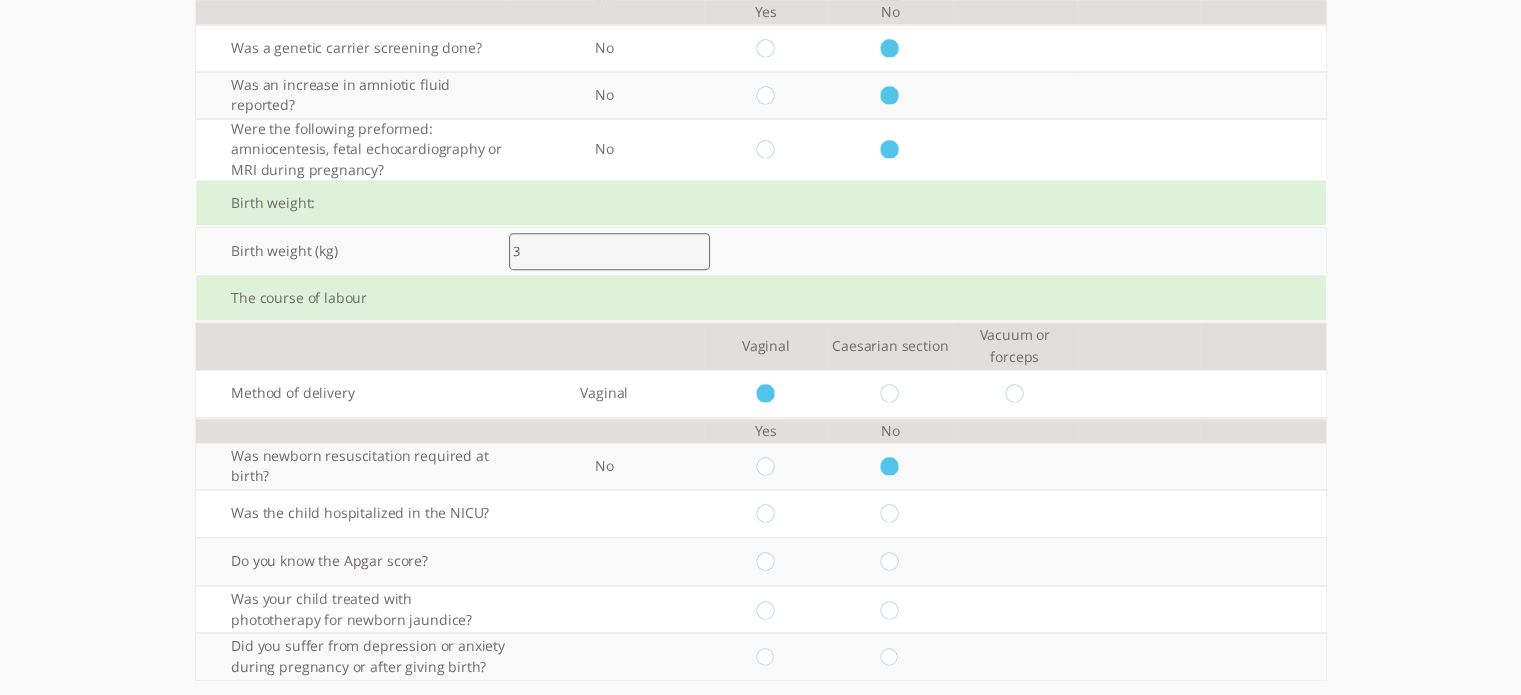 click at bounding box center (765, 513) 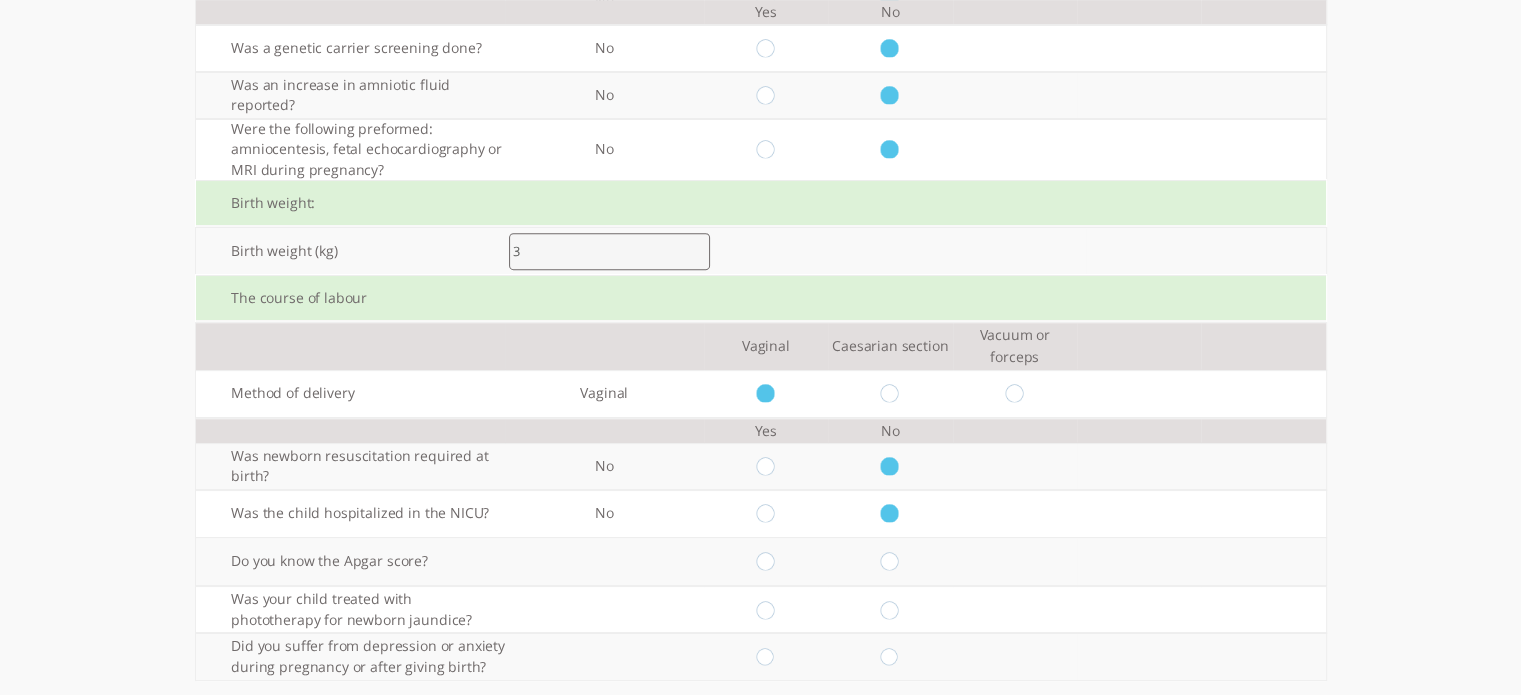click at bounding box center [765, 561] 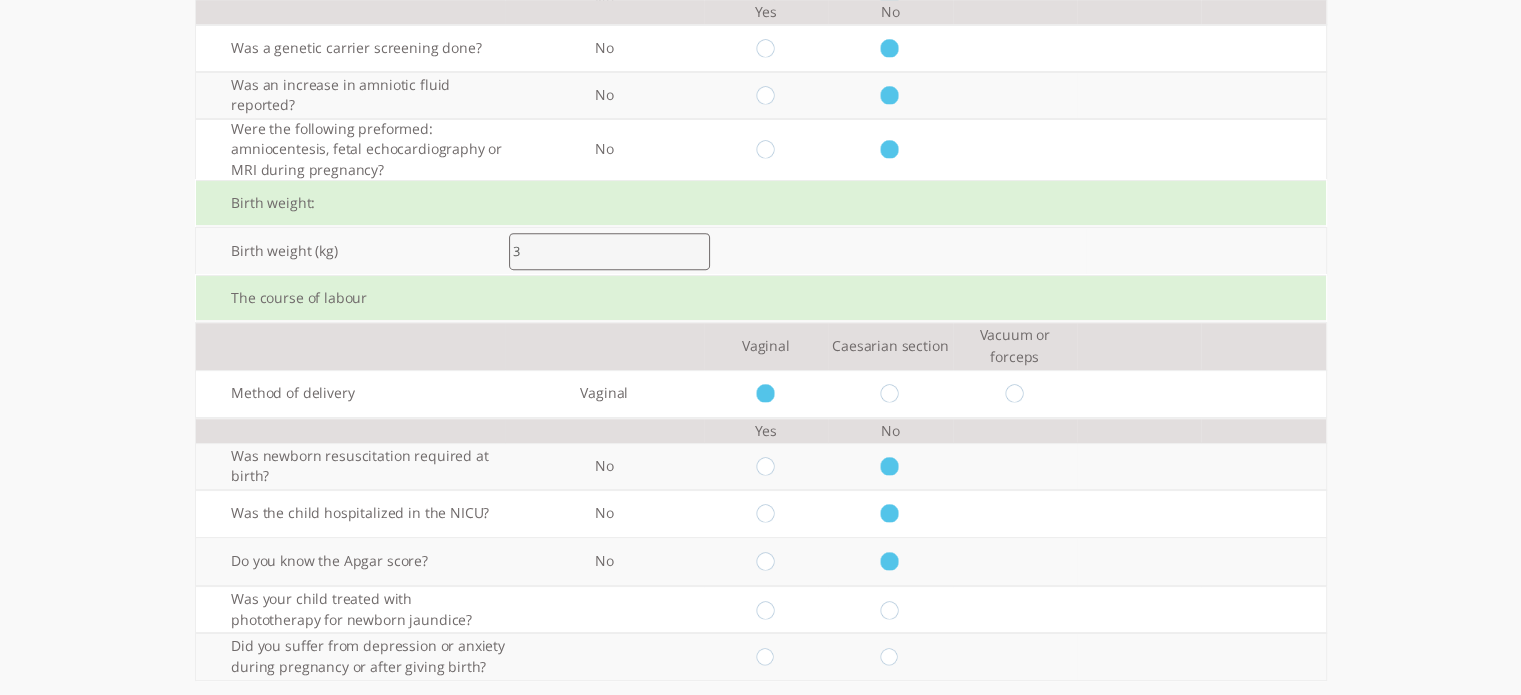 click at bounding box center [765, 610] 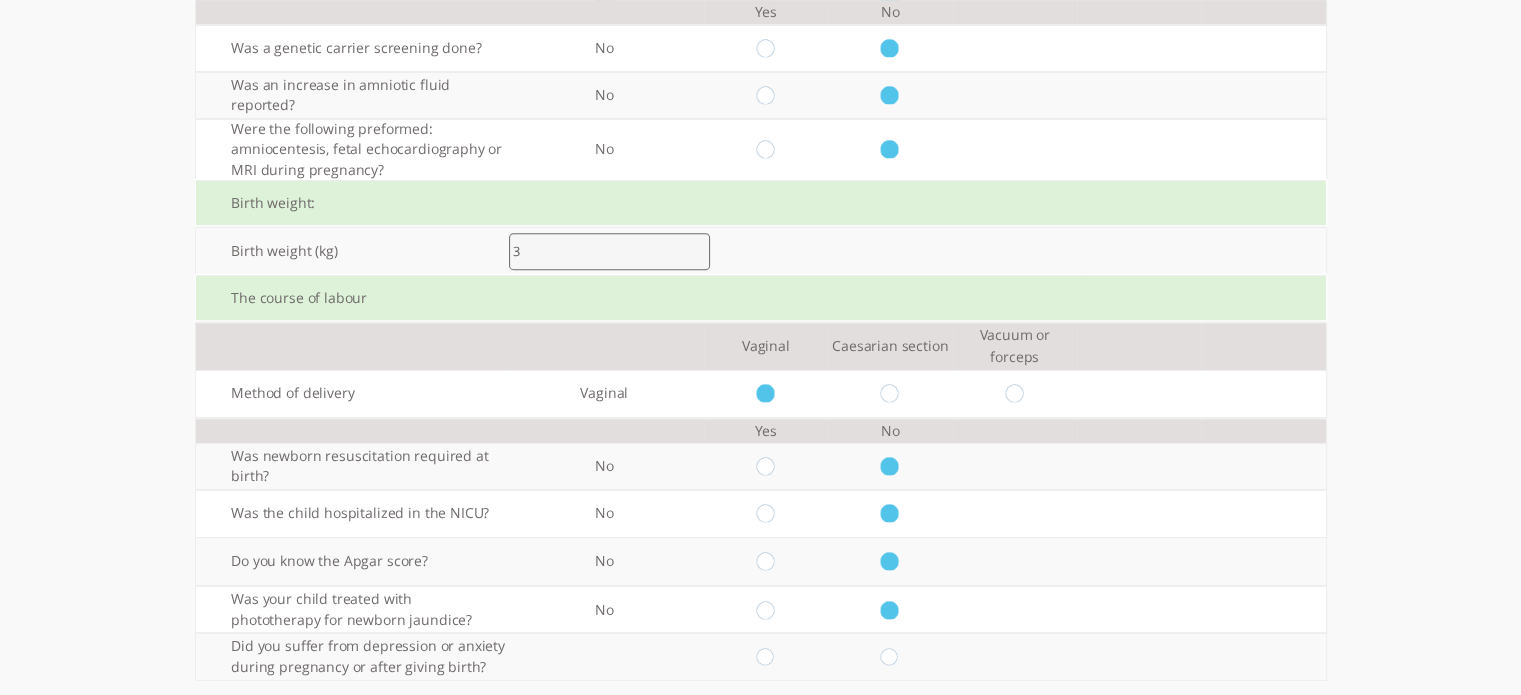 scroll, scrollTop: 796, scrollLeft: 0, axis: vertical 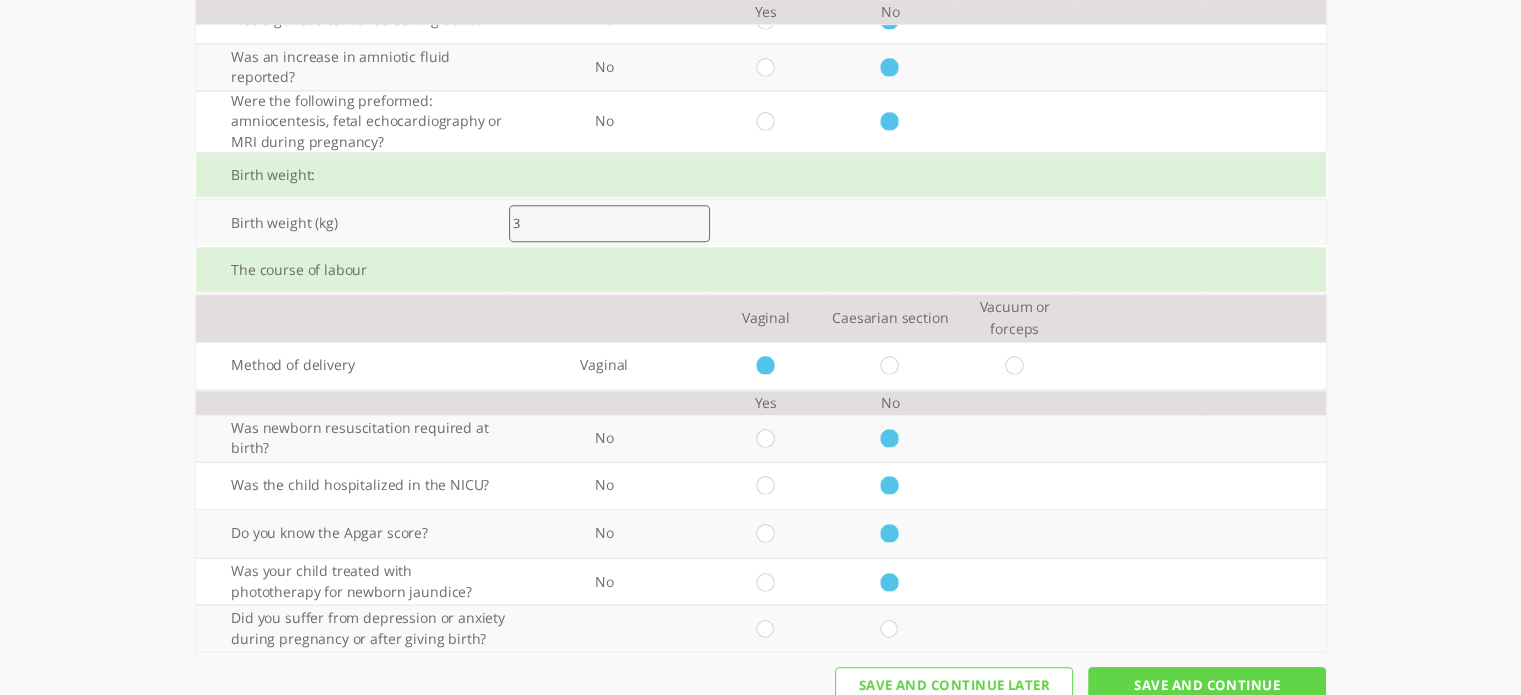 click at bounding box center (765, 629) 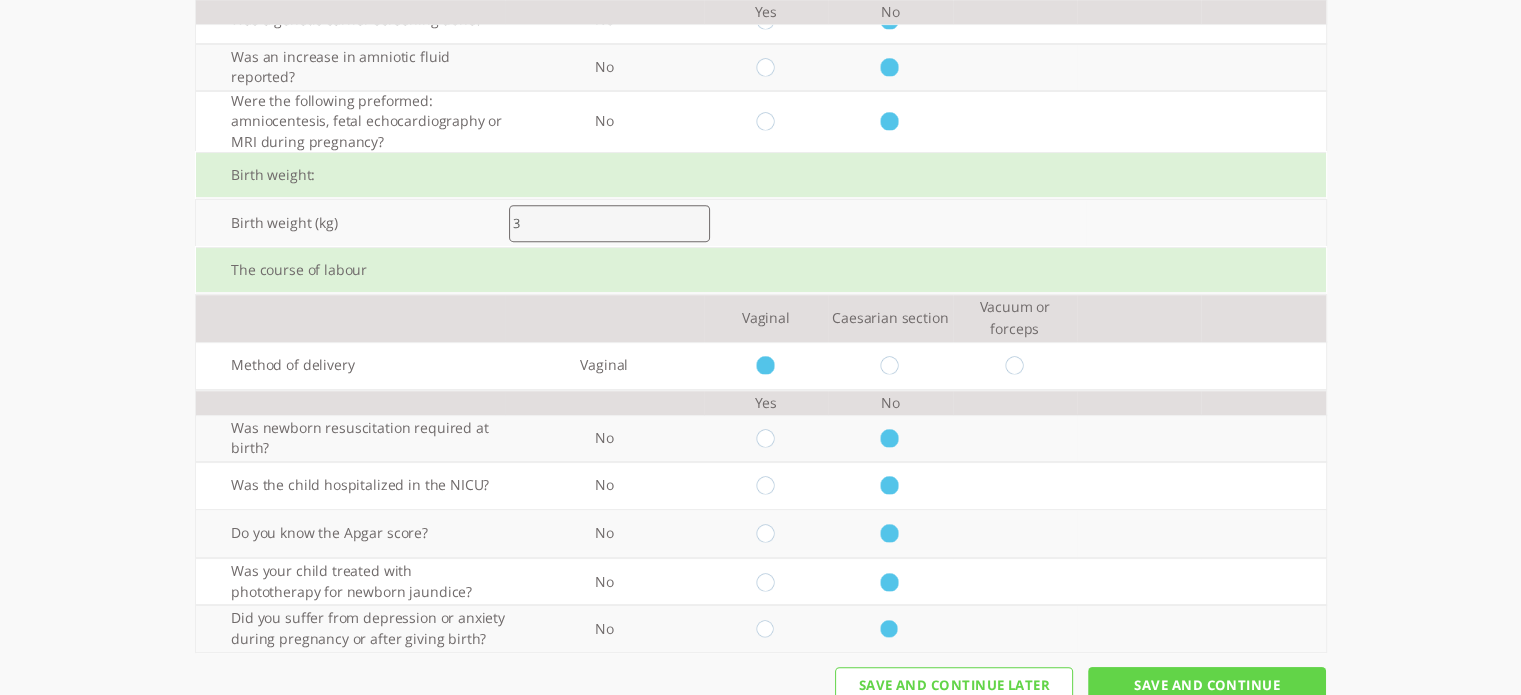 click on "Save And Continue" at bounding box center [1207, 685] 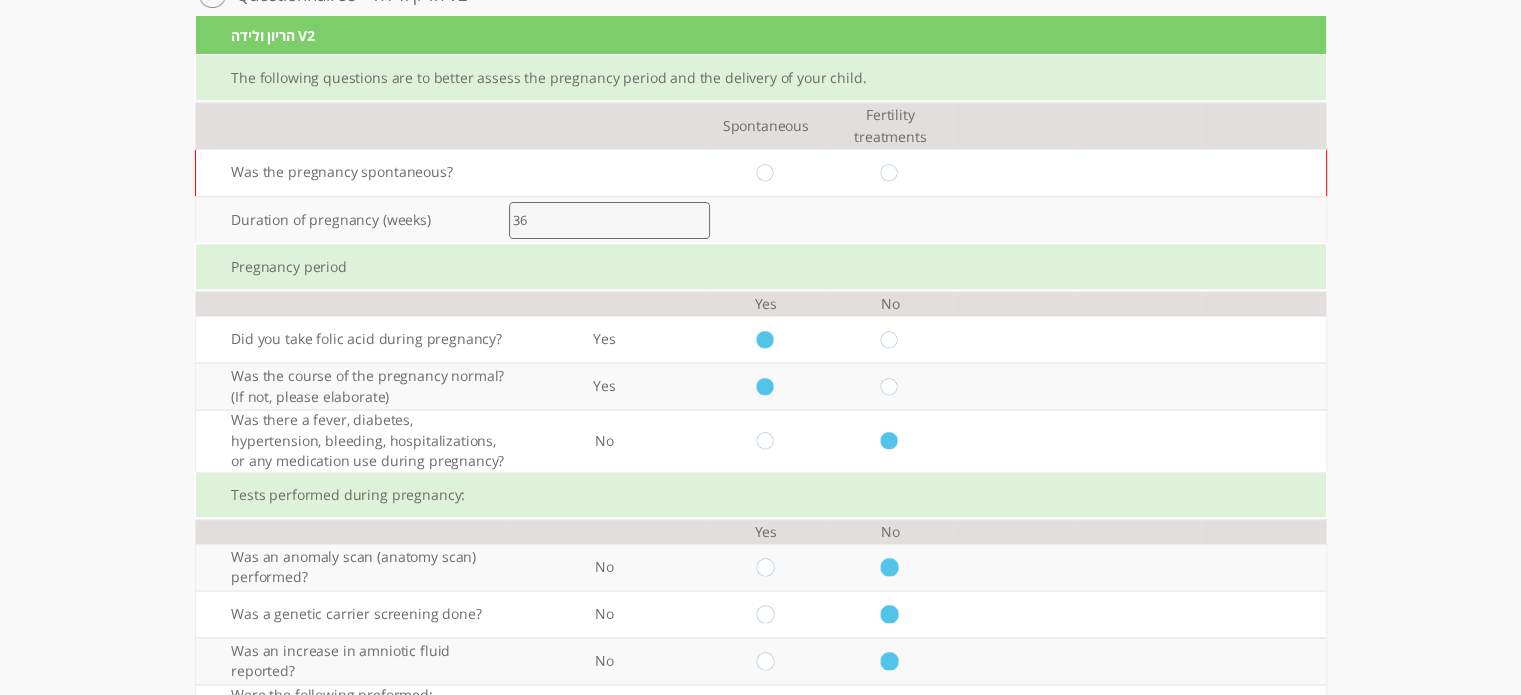 scroll, scrollTop: 196, scrollLeft: 0, axis: vertical 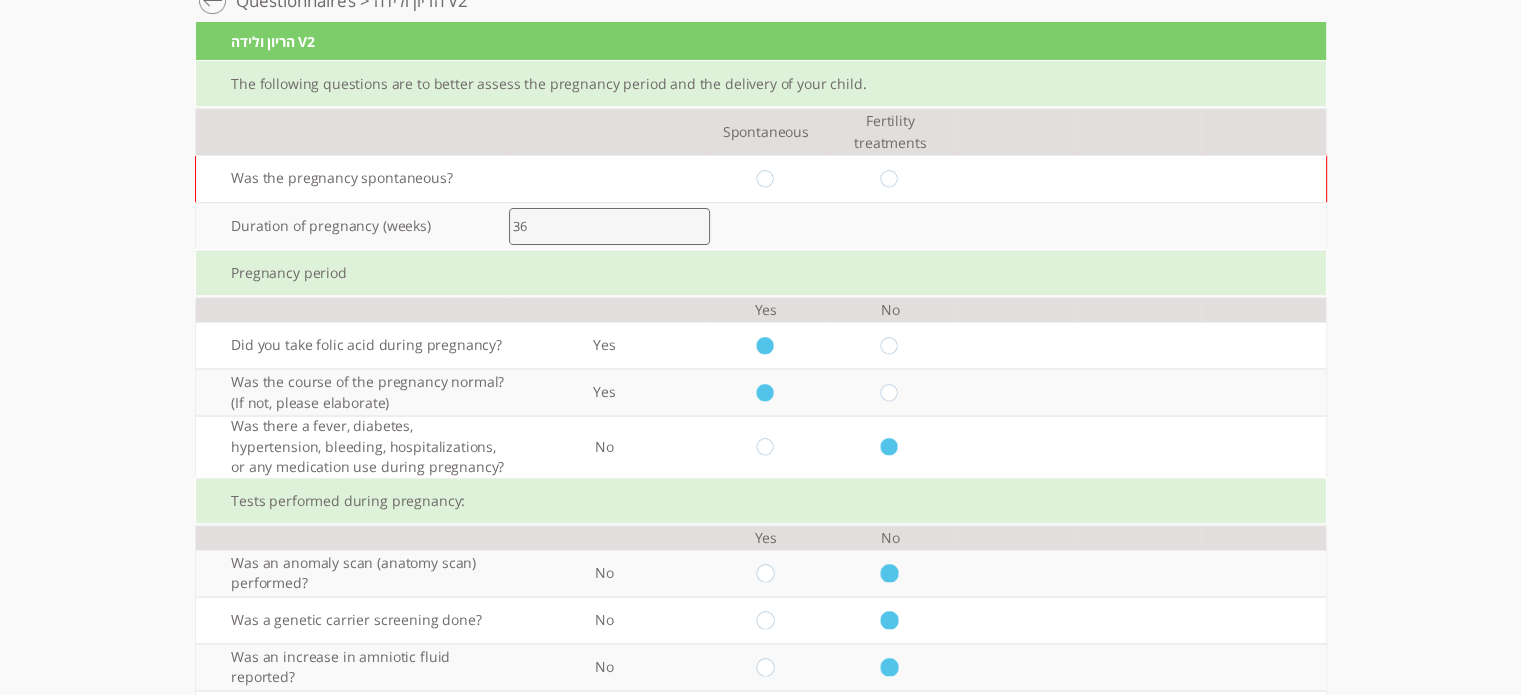 click at bounding box center (765, 179) 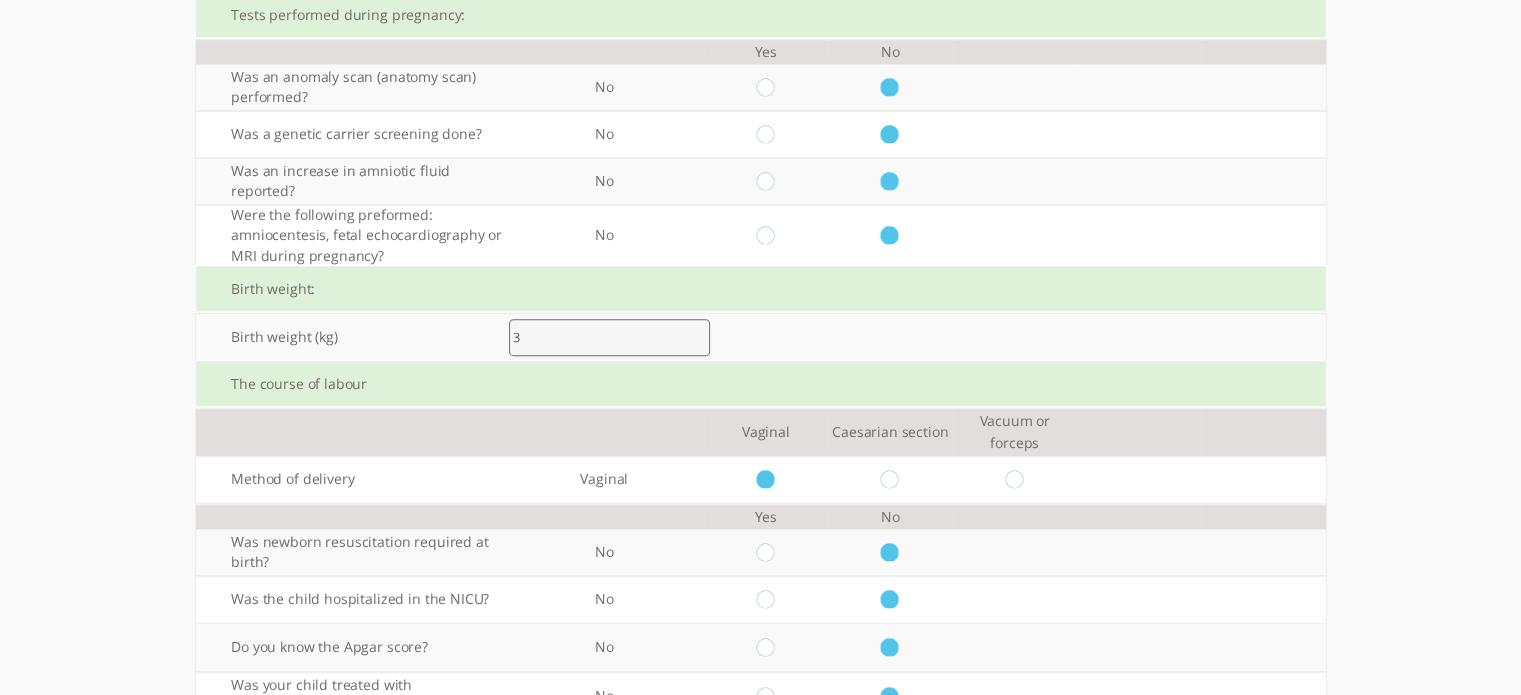 scroll, scrollTop: 796, scrollLeft: 0, axis: vertical 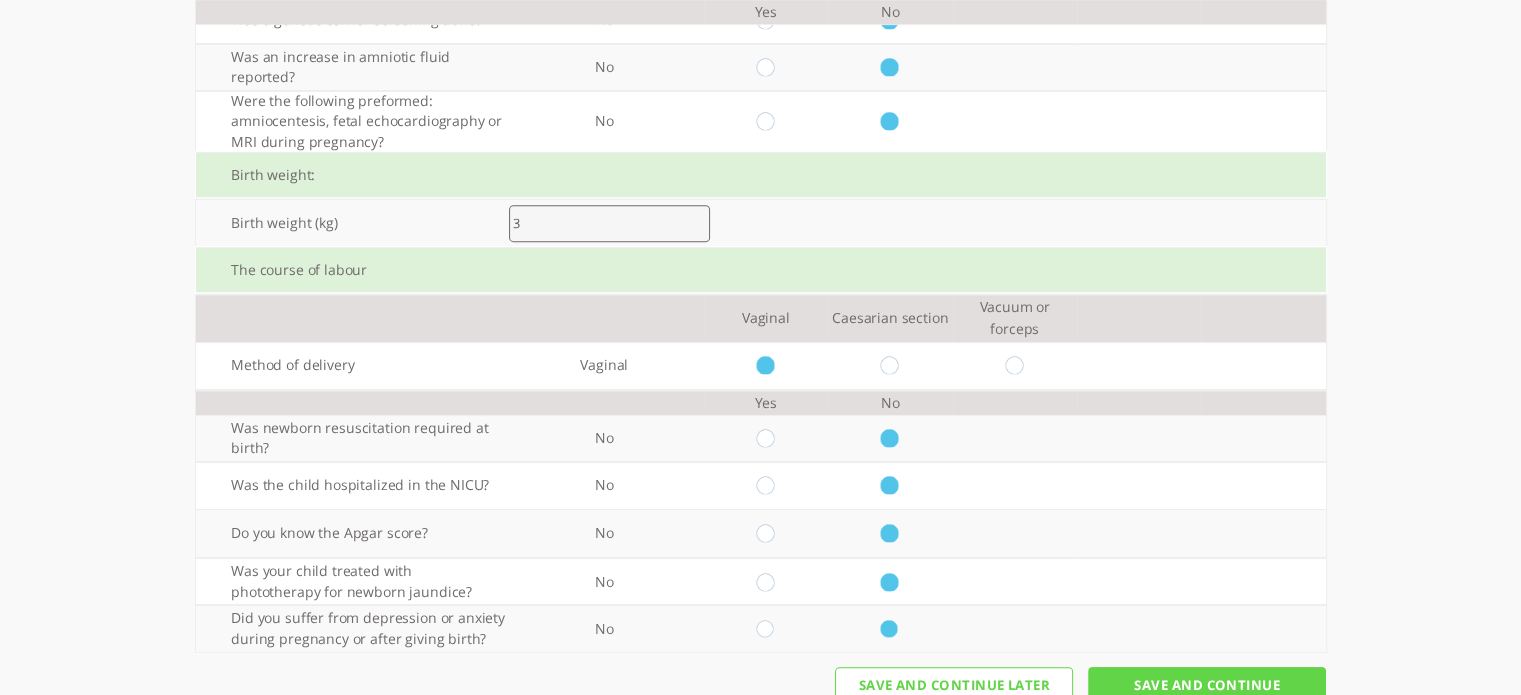click on "Save And Continue" at bounding box center [1207, 685] 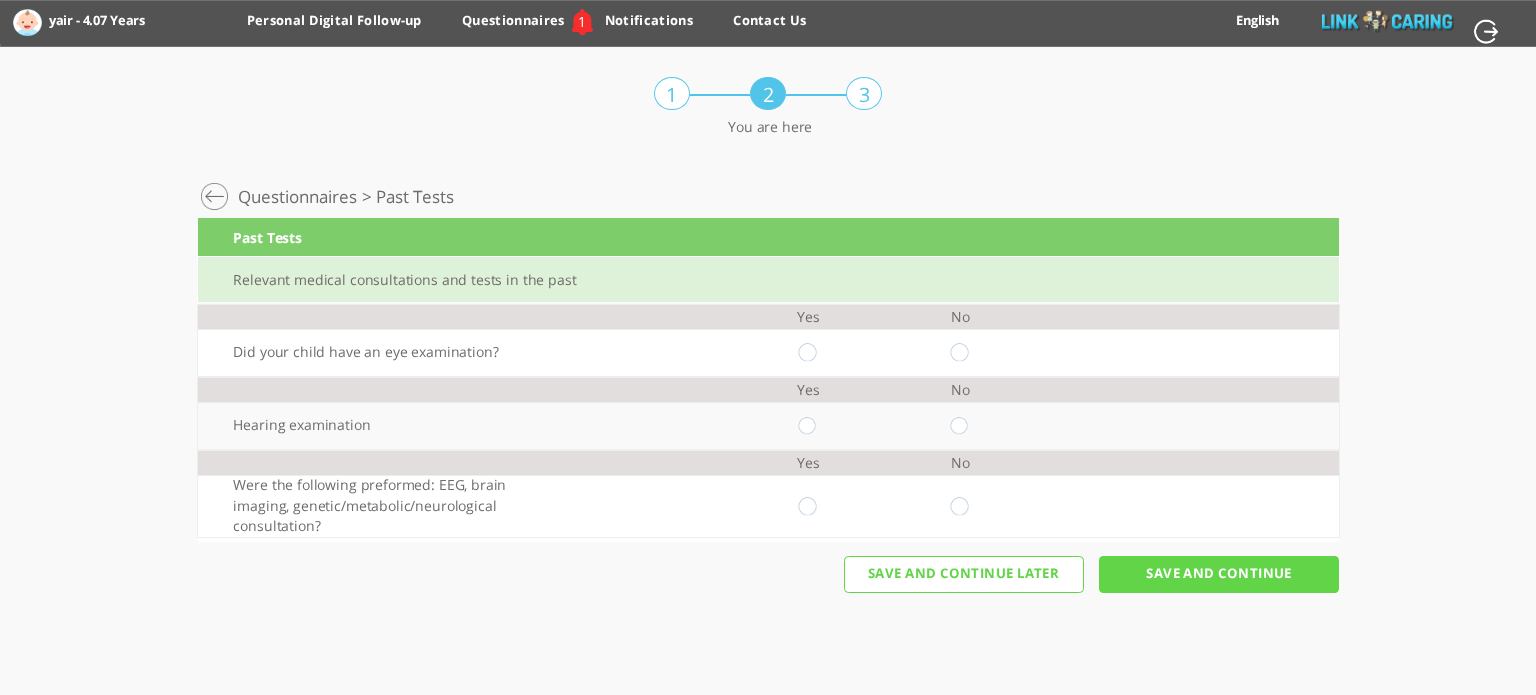 click at bounding box center [808, 353] 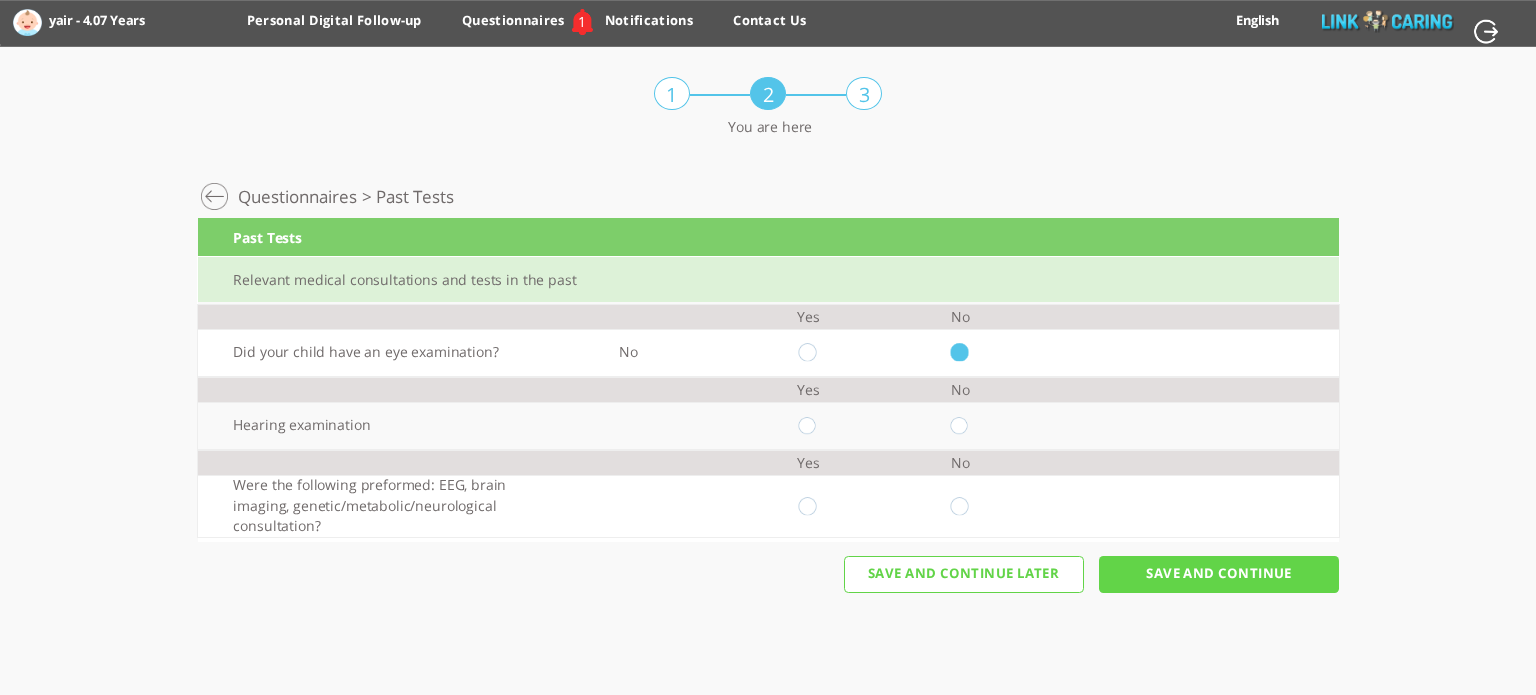 click at bounding box center (808, 426) 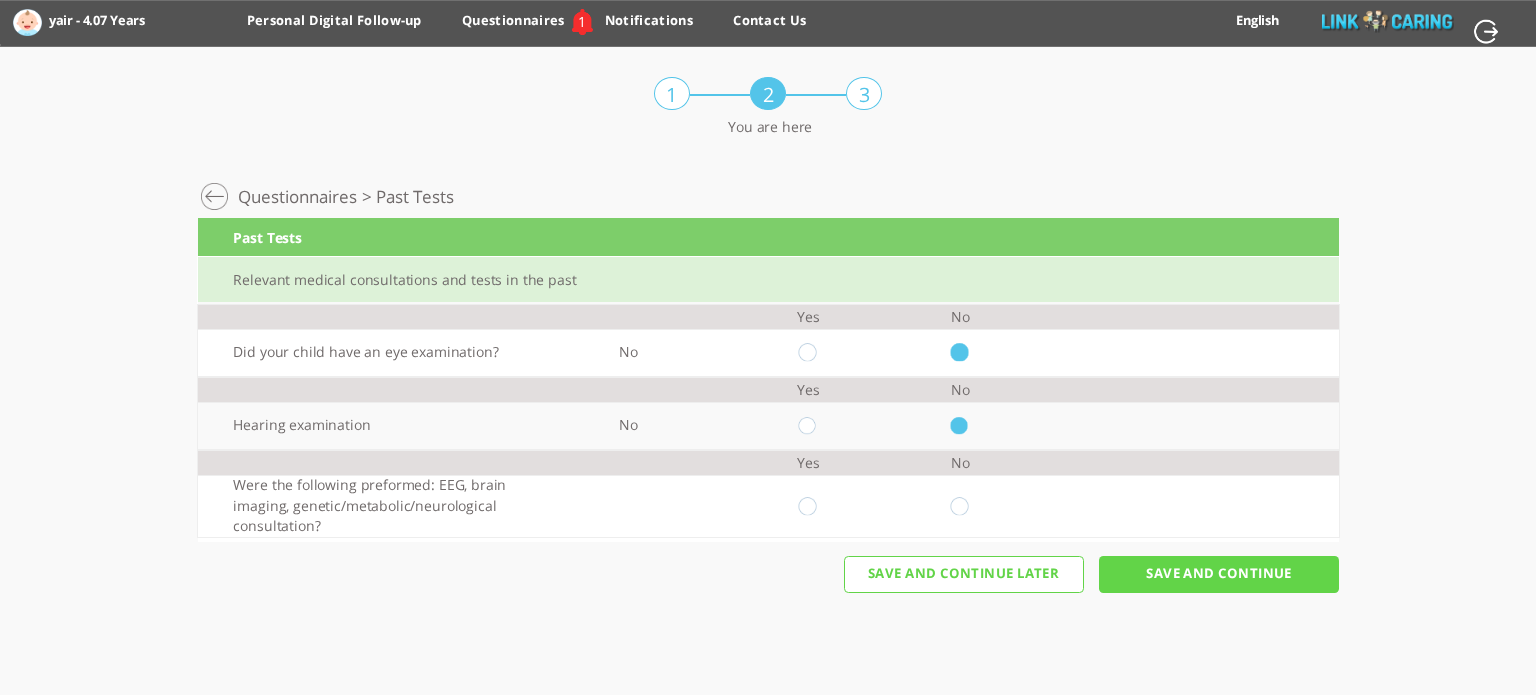 click at bounding box center [808, 506] 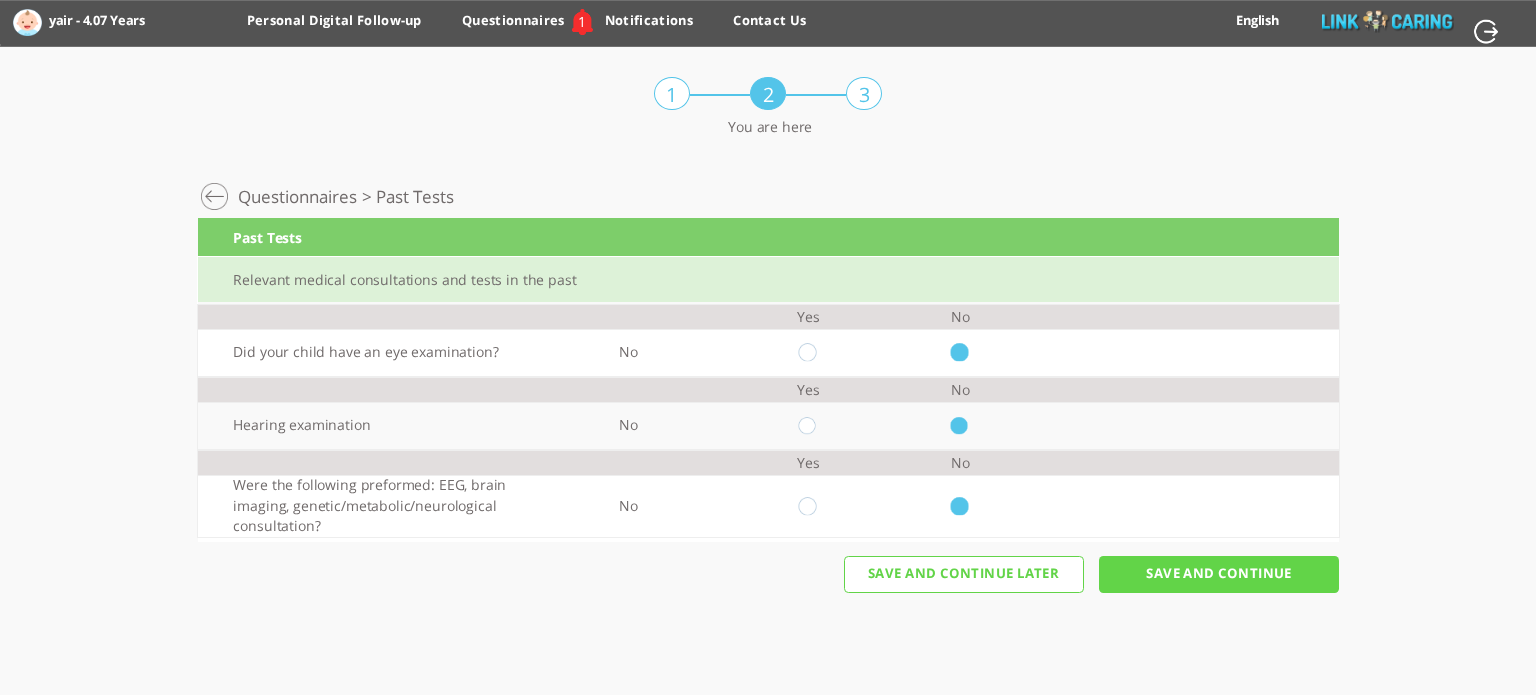 click on "Save And Continue" at bounding box center (1219, 574) 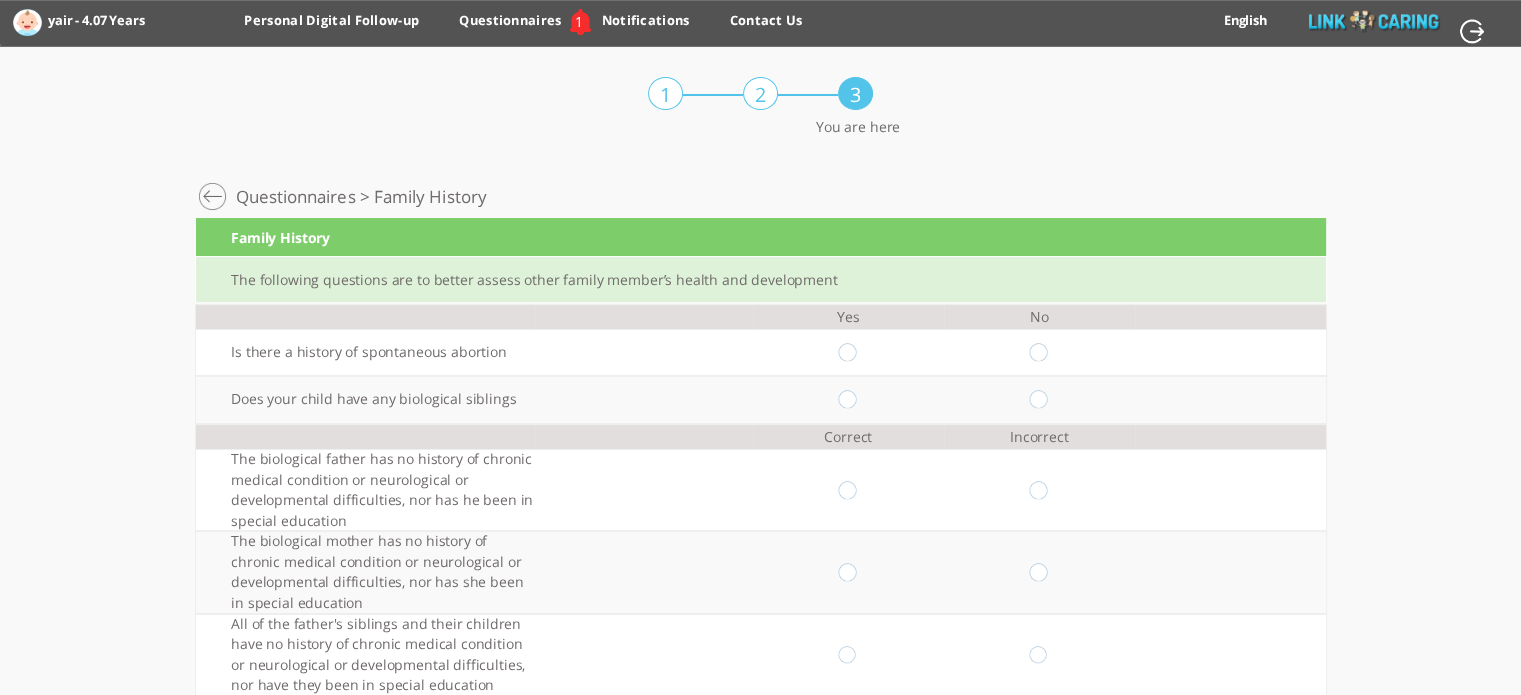 click at bounding box center (848, 353) 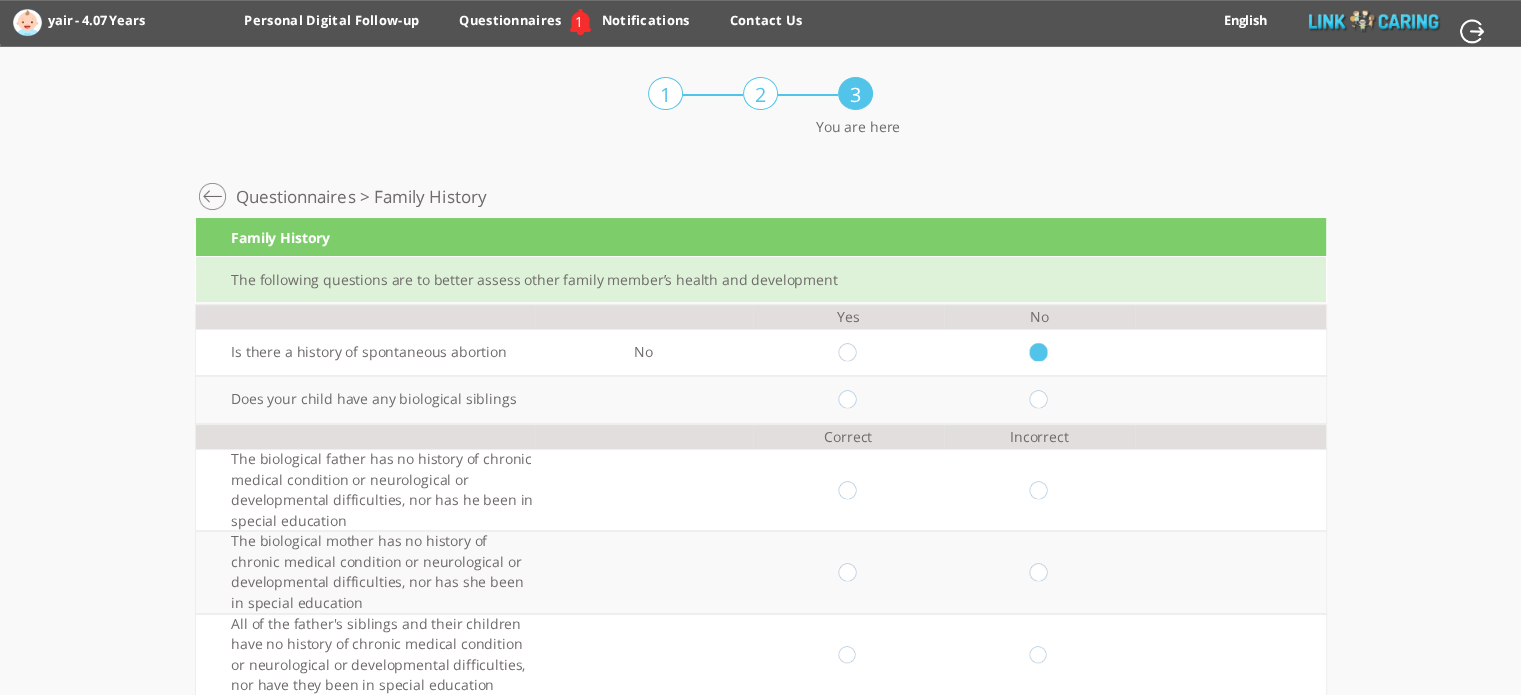 click at bounding box center [848, 399] 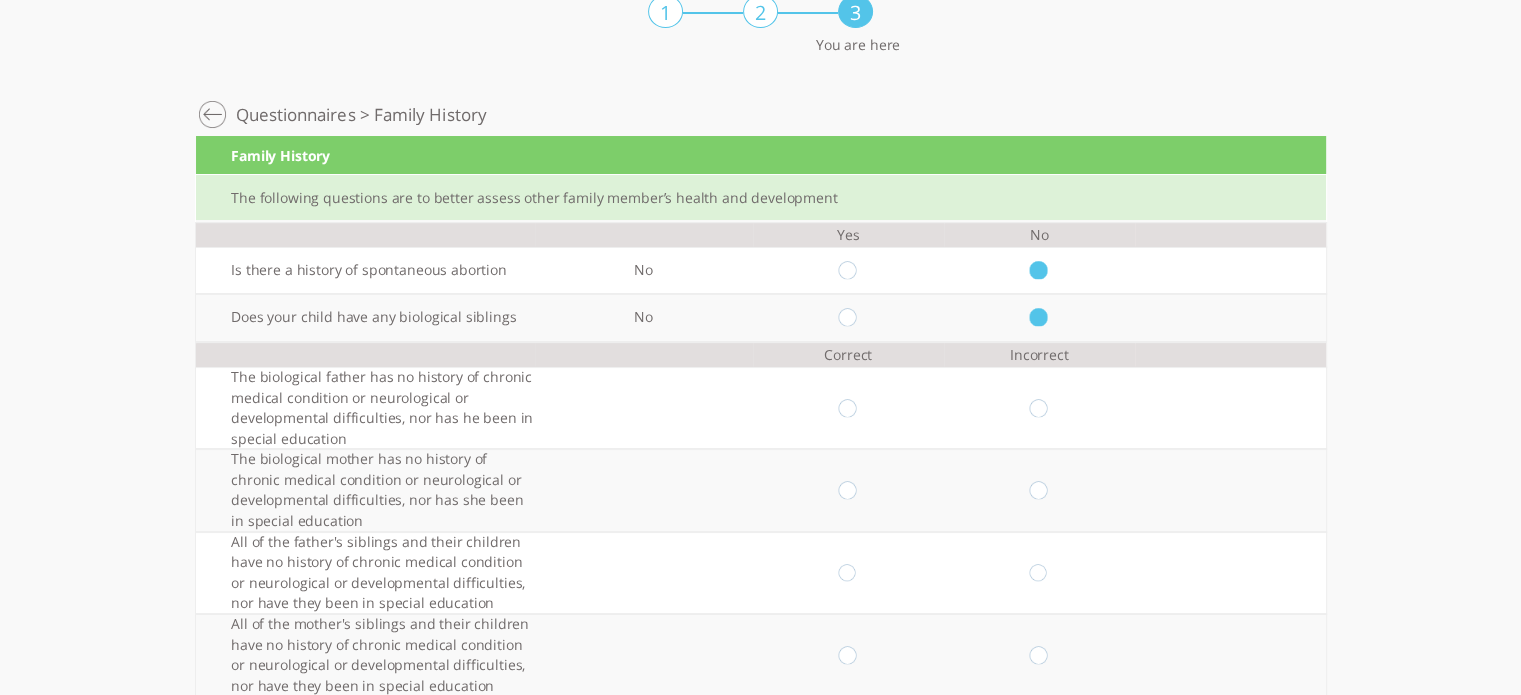 scroll, scrollTop: 88, scrollLeft: 0, axis: vertical 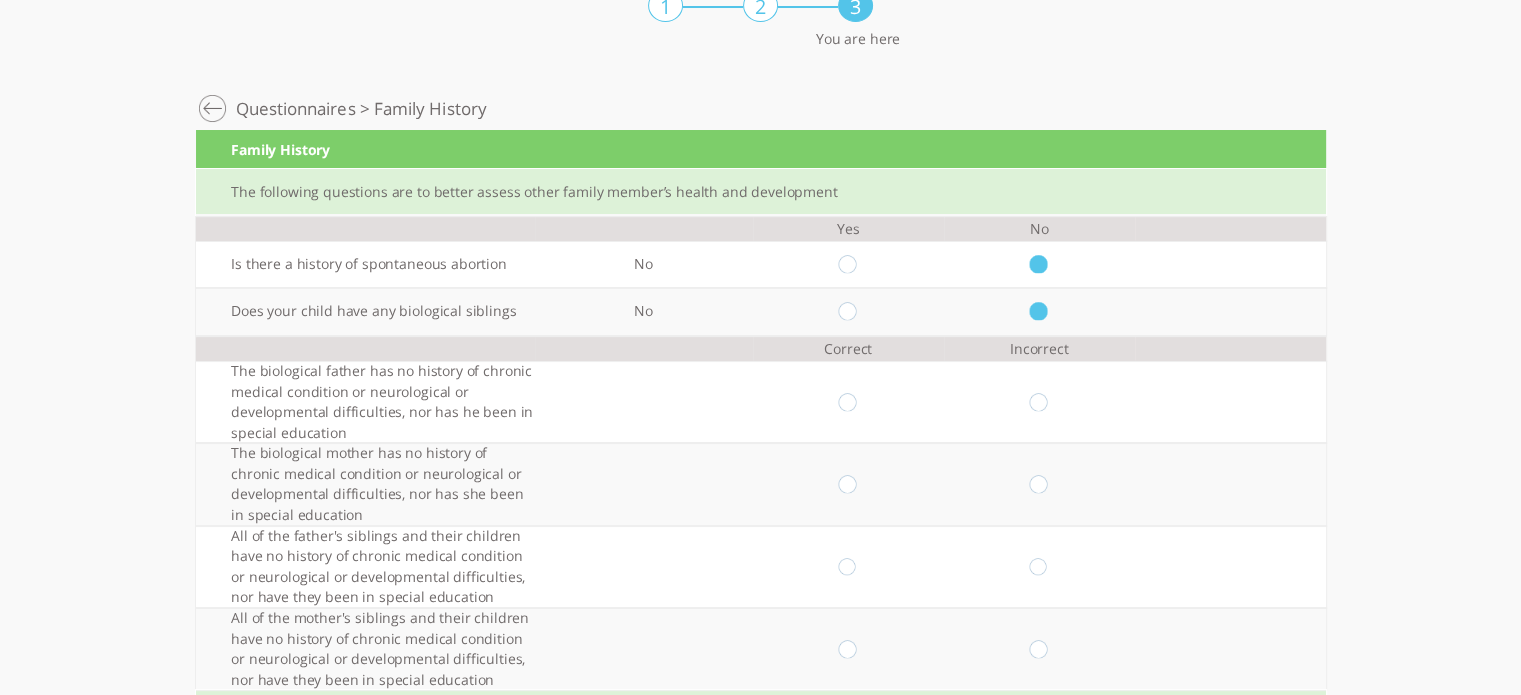 click at bounding box center (848, 402) 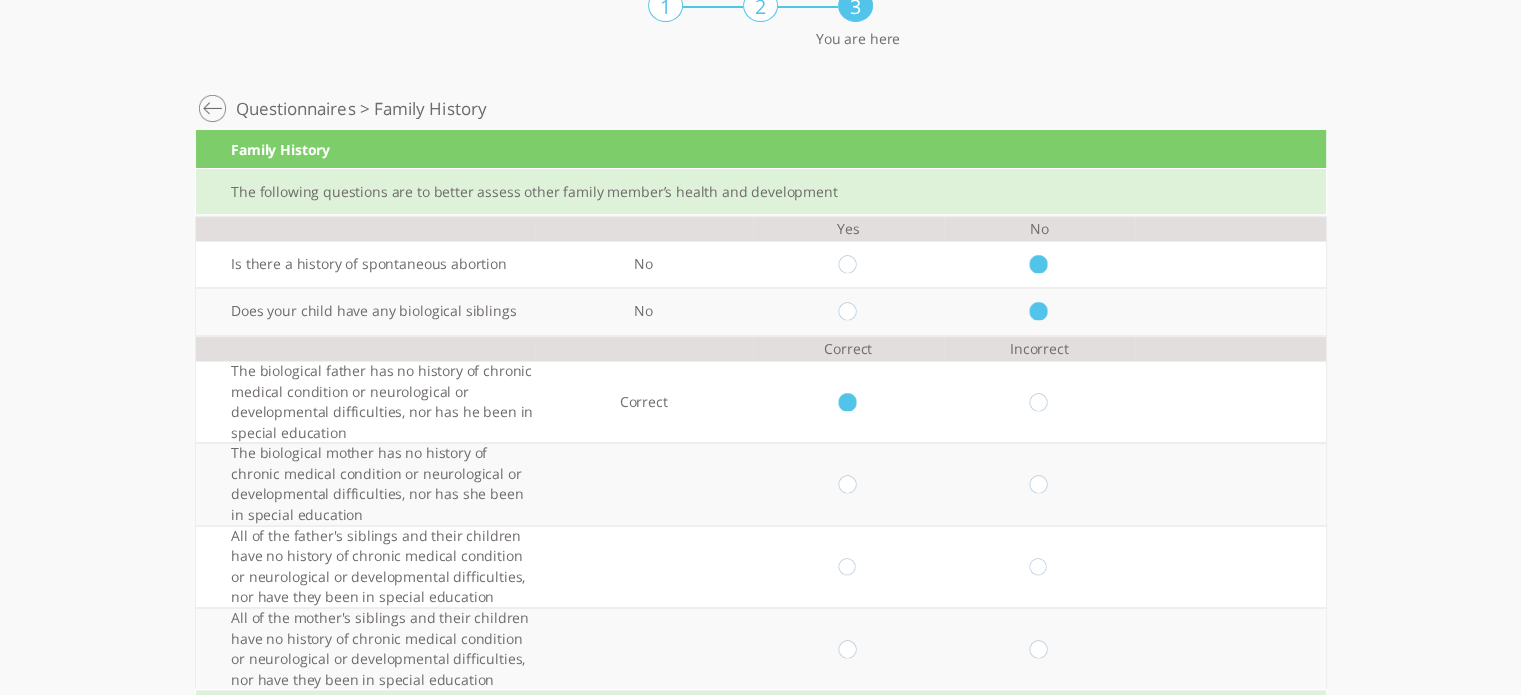 click at bounding box center (848, 485) 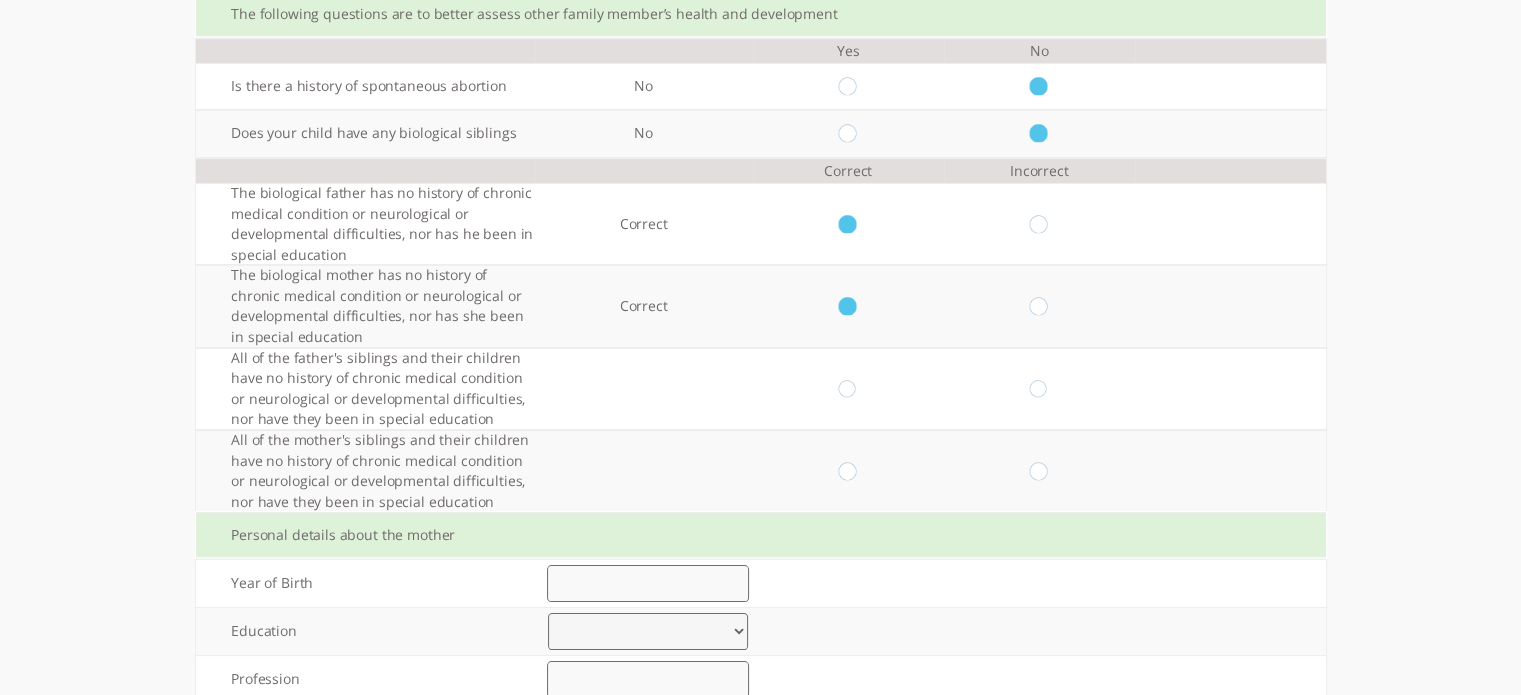 scroll, scrollTop: 267, scrollLeft: 0, axis: vertical 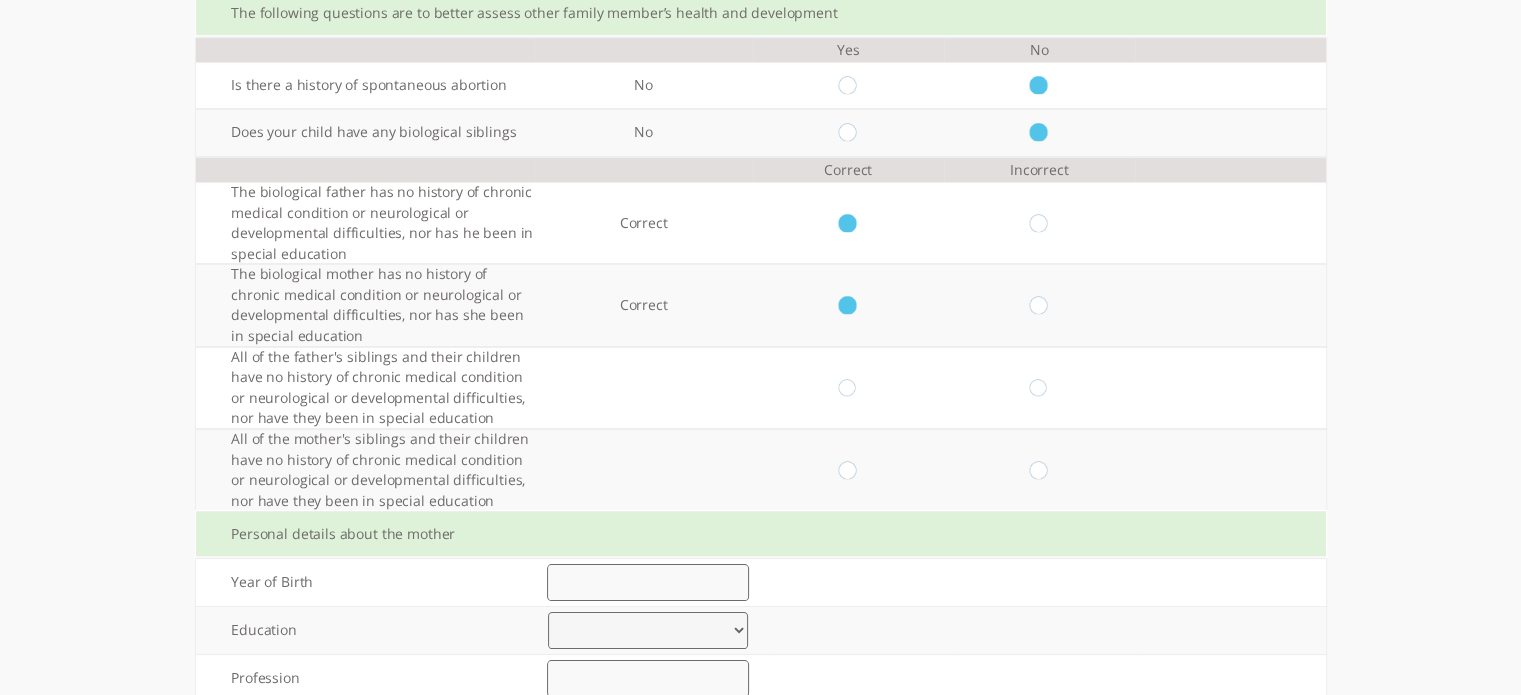 click at bounding box center (848, 85) 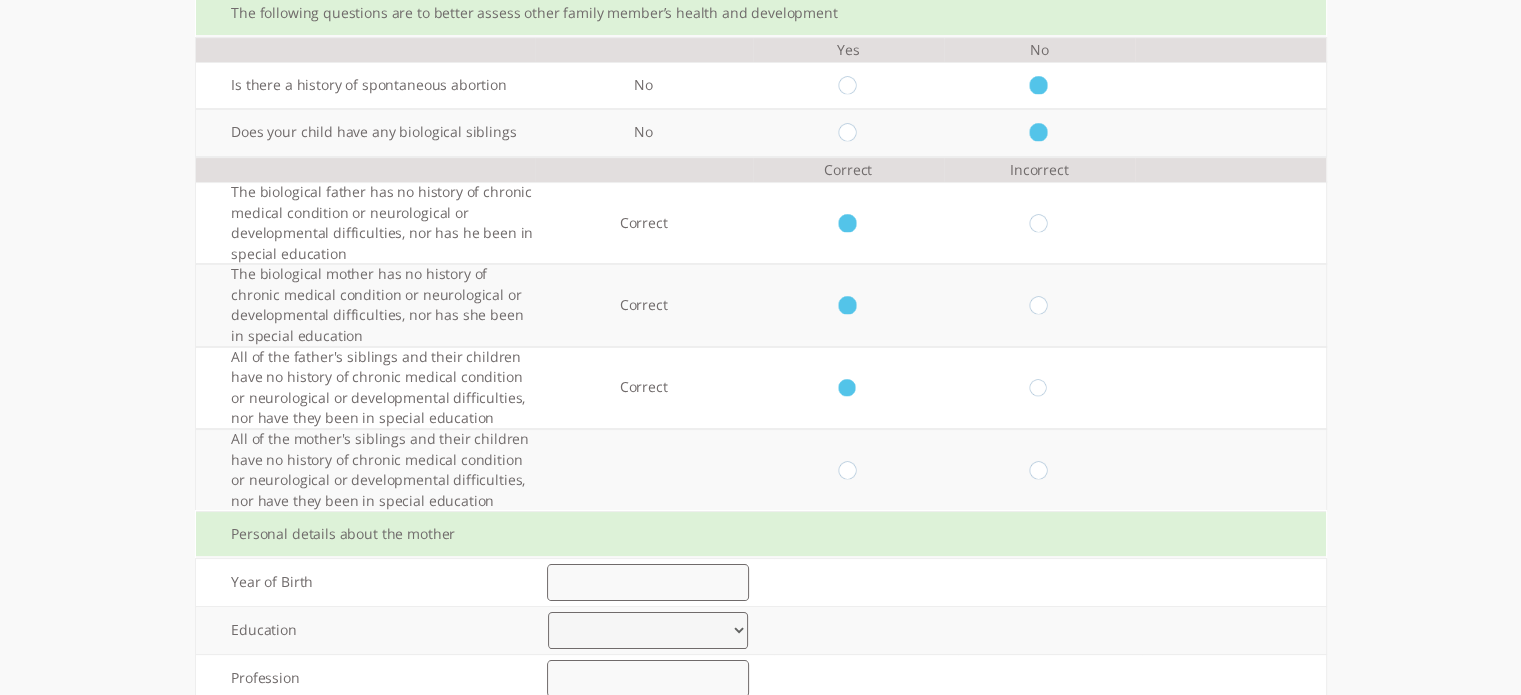 click at bounding box center (848, 470) 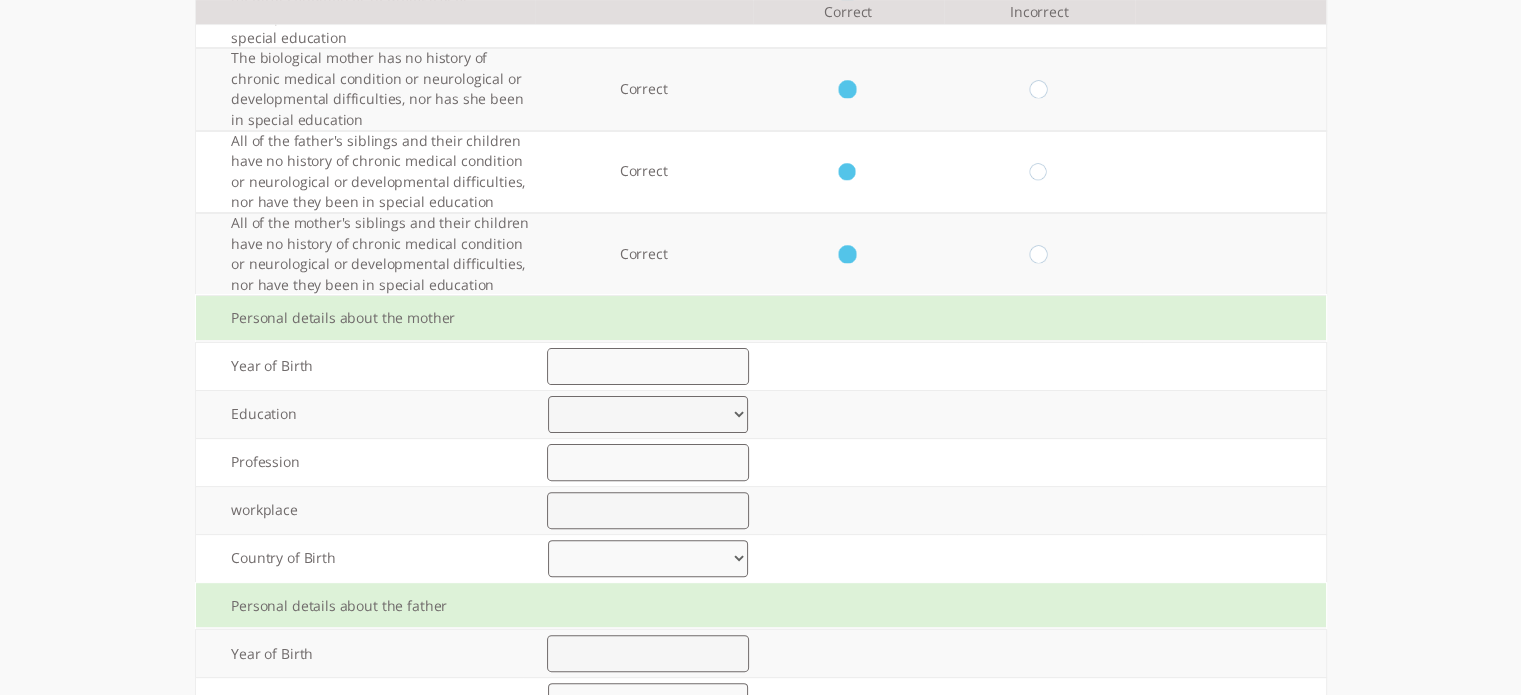 scroll, scrollTop: 499, scrollLeft: 0, axis: vertical 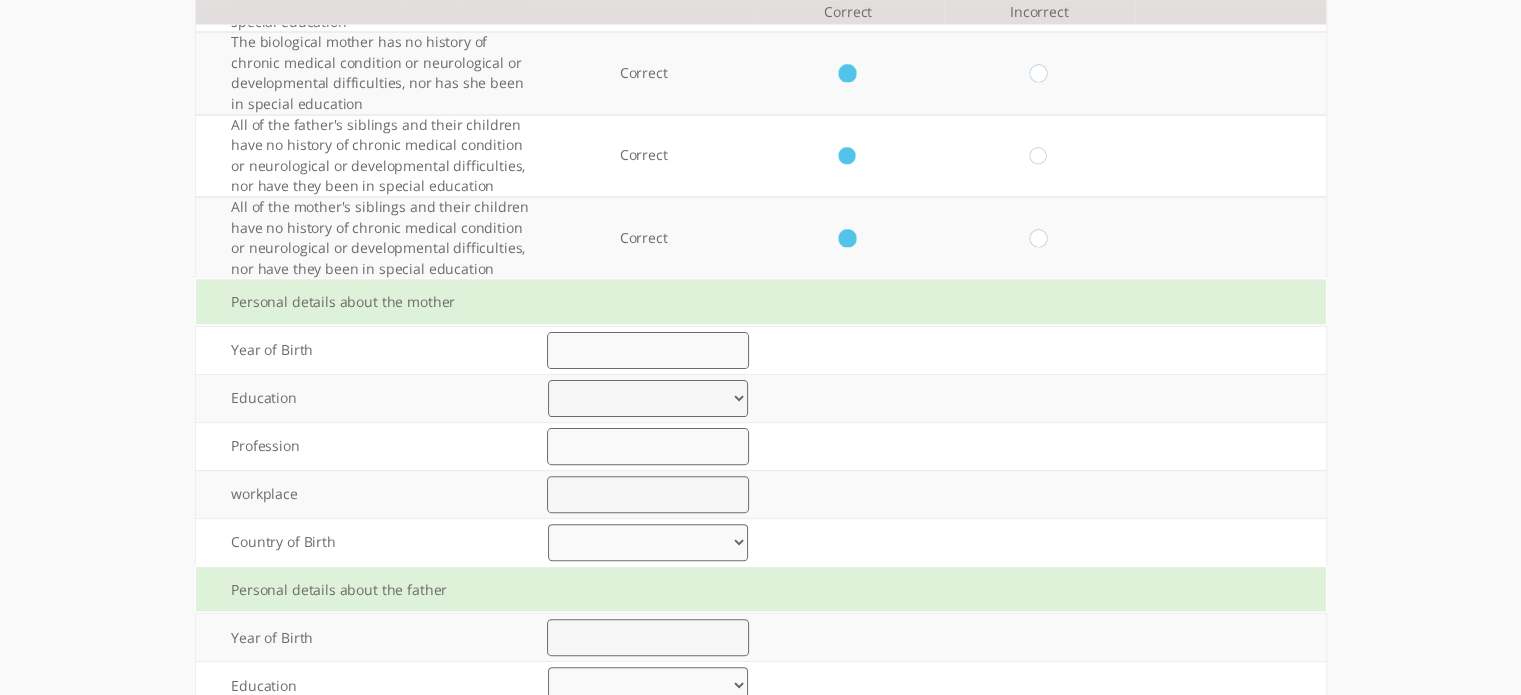 click at bounding box center (647, 350) 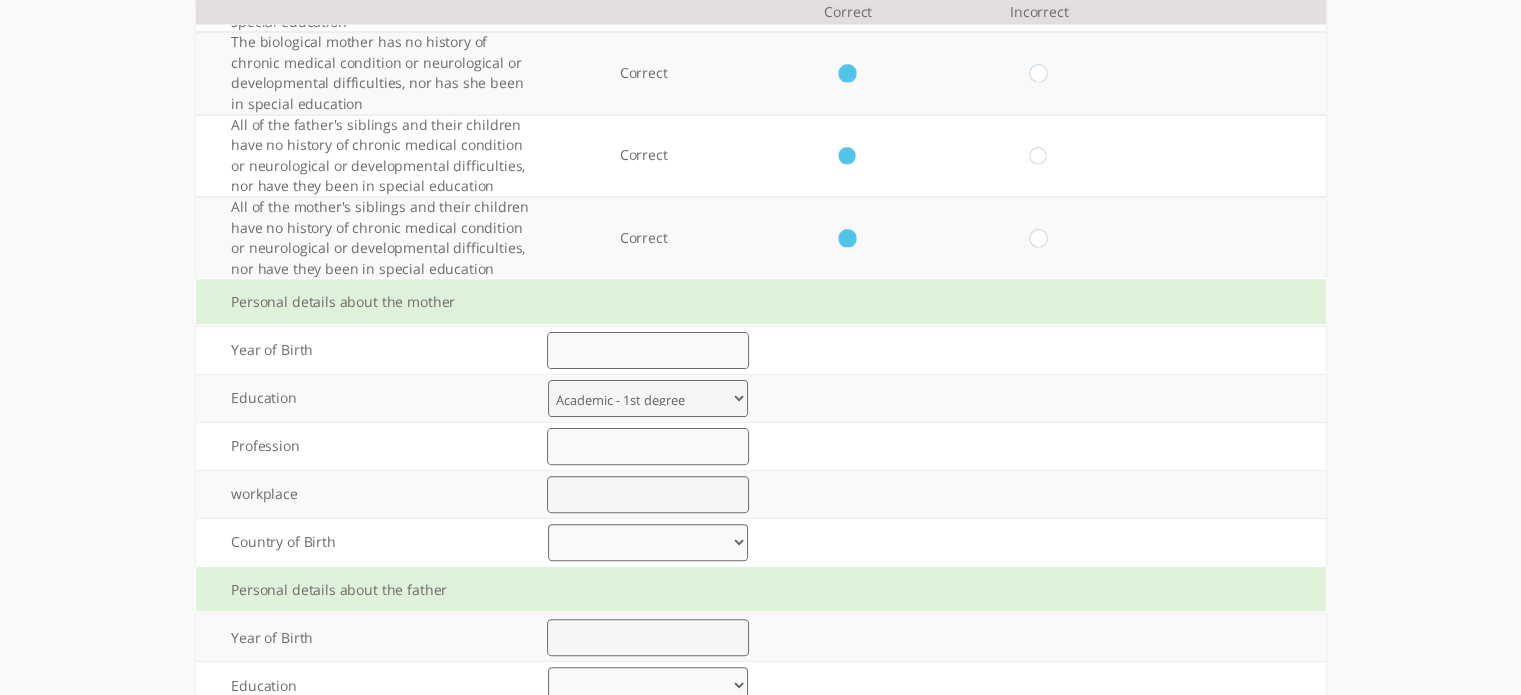 click on "Elementary up to 8 years of study High school up to 12 years of study Vocational track high school Academic - 1st degree Academic - Master's Degree Academic - Ph.D" at bounding box center (648, 398) 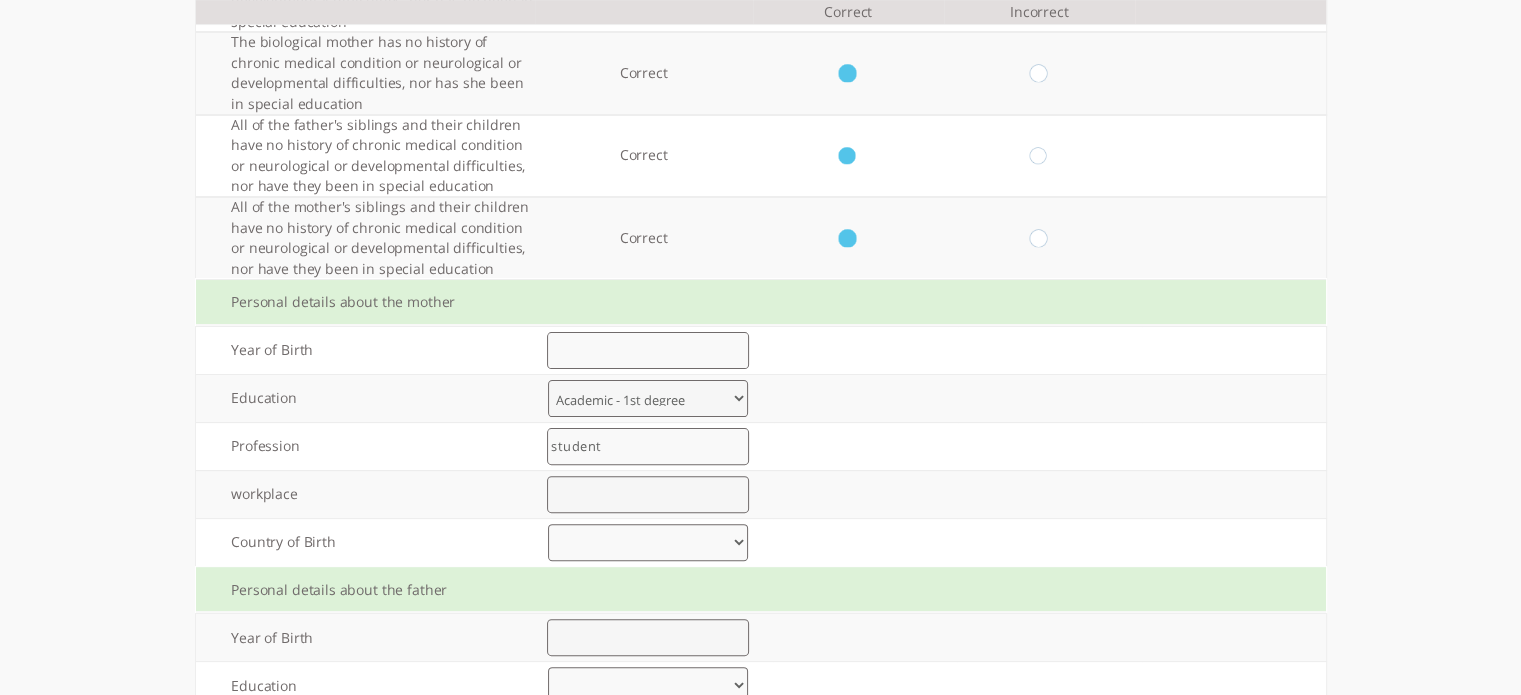 type on "student" 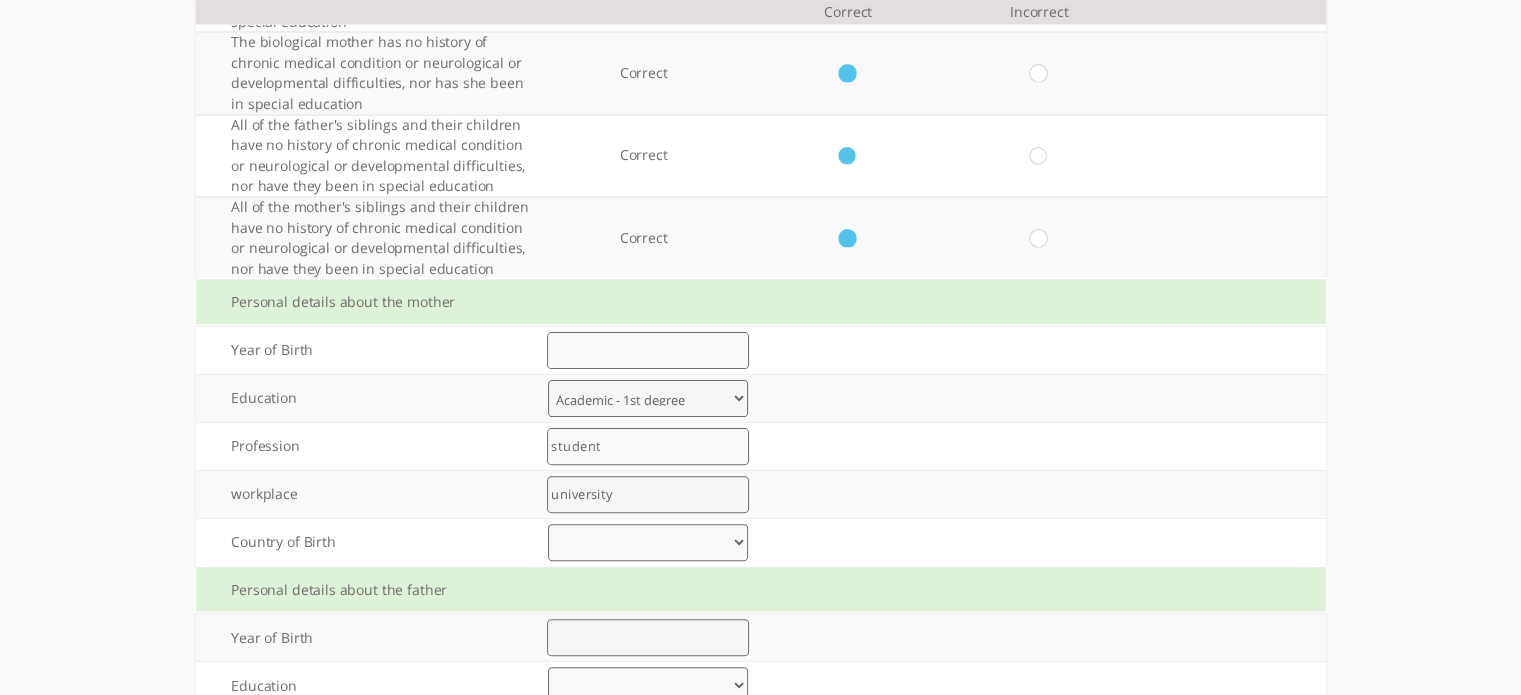 type on "university" 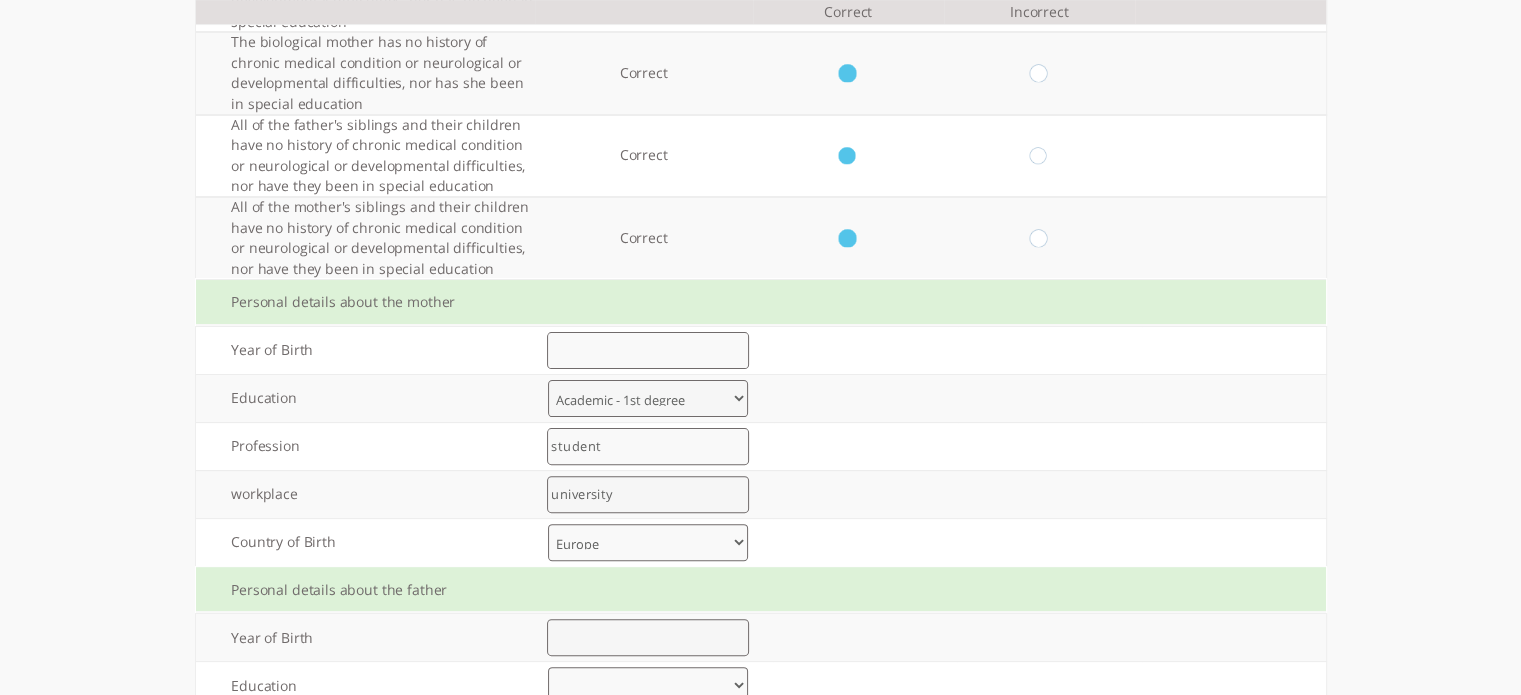 click on "Israel Former soviet union Ethiopia North America Europe Africa Other" at bounding box center (648, 542) 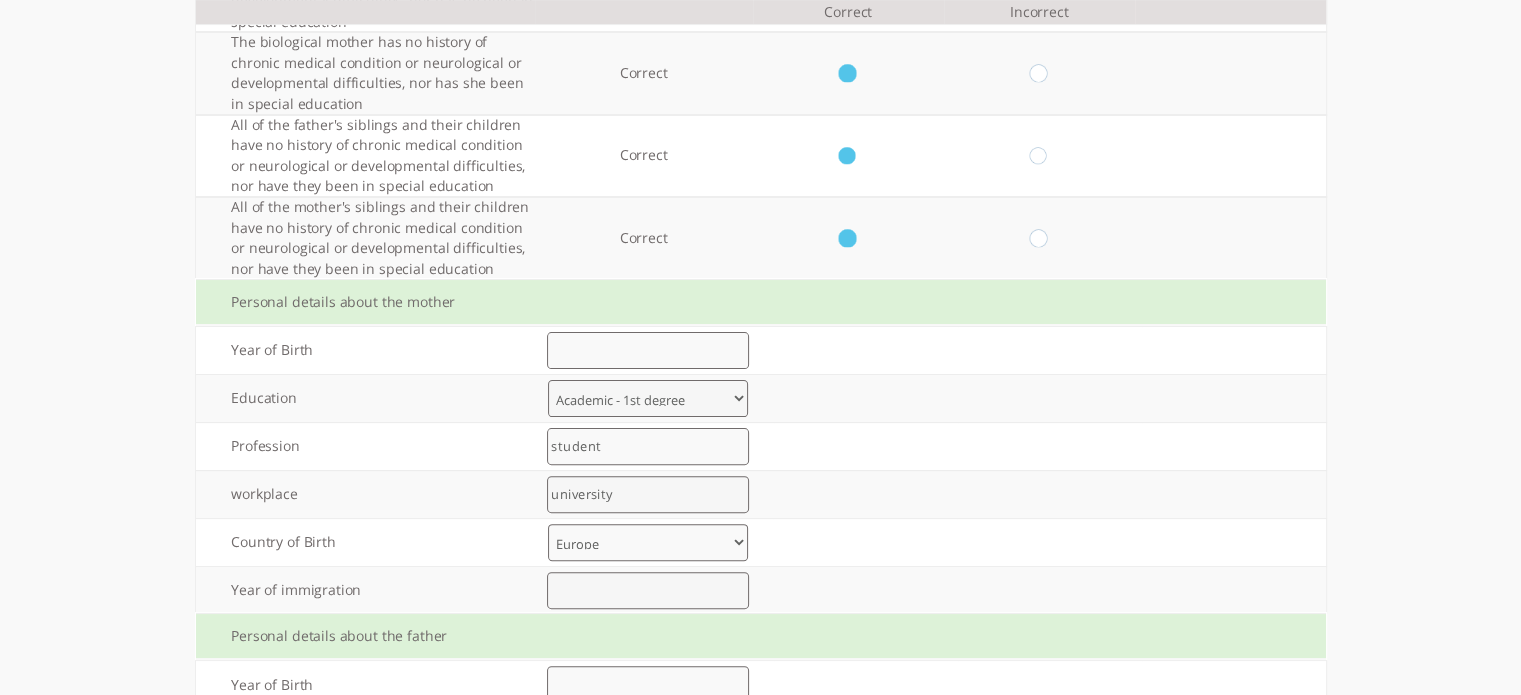 click at bounding box center (647, 590) 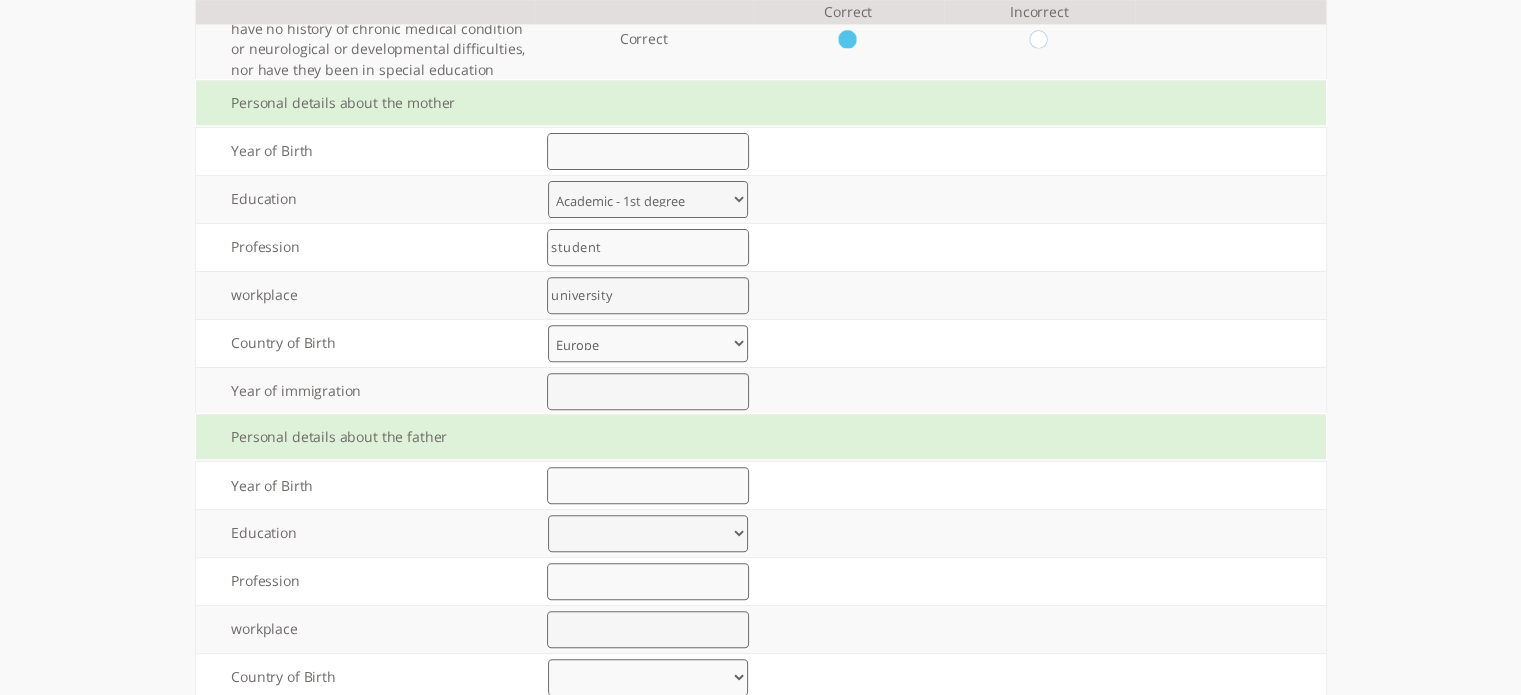 scroll, scrollTop: 702, scrollLeft: 0, axis: vertical 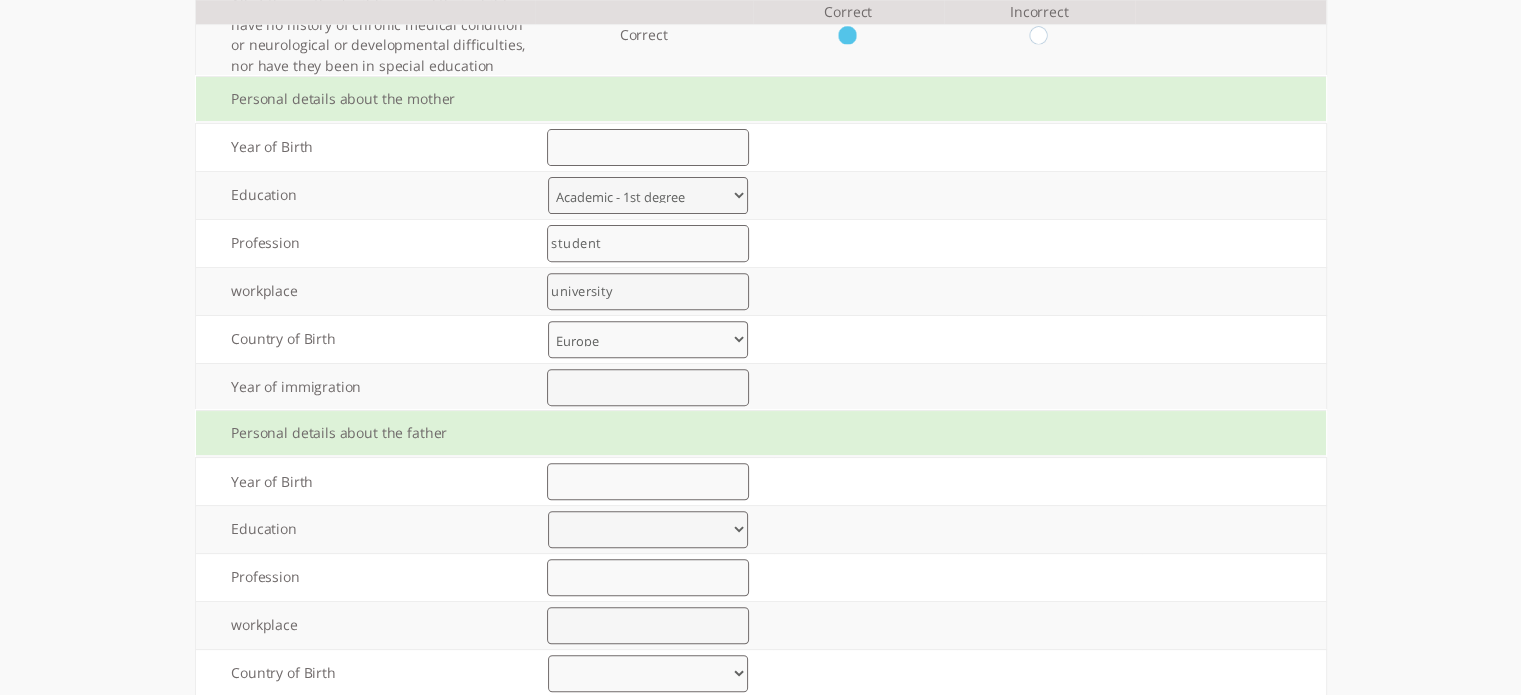 click at bounding box center [647, 481] 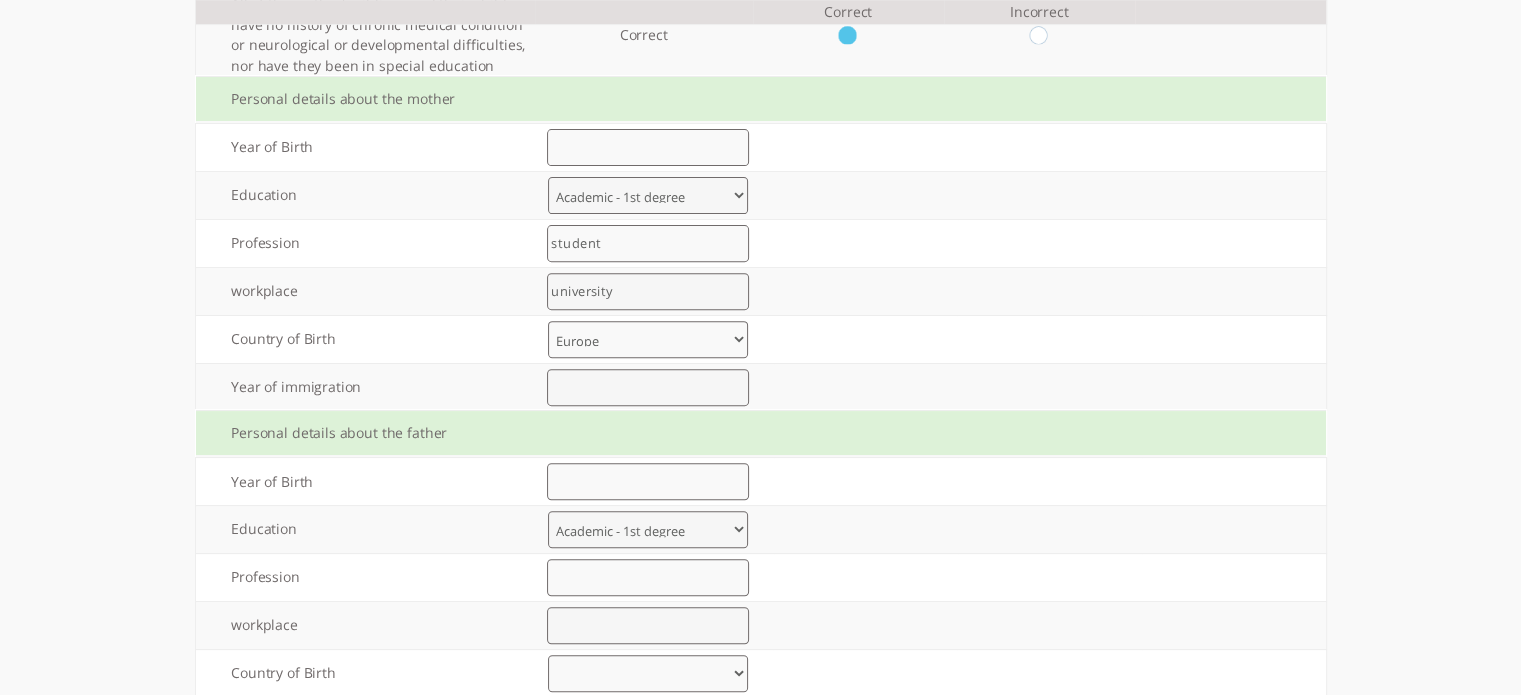 click on "Elementary up to 8 years of study High school up to 12 years of study Vocational track high school Academic - 1st degree Academic - Master's Degree Academic - Ph.D" at bounding box center (648, 529) 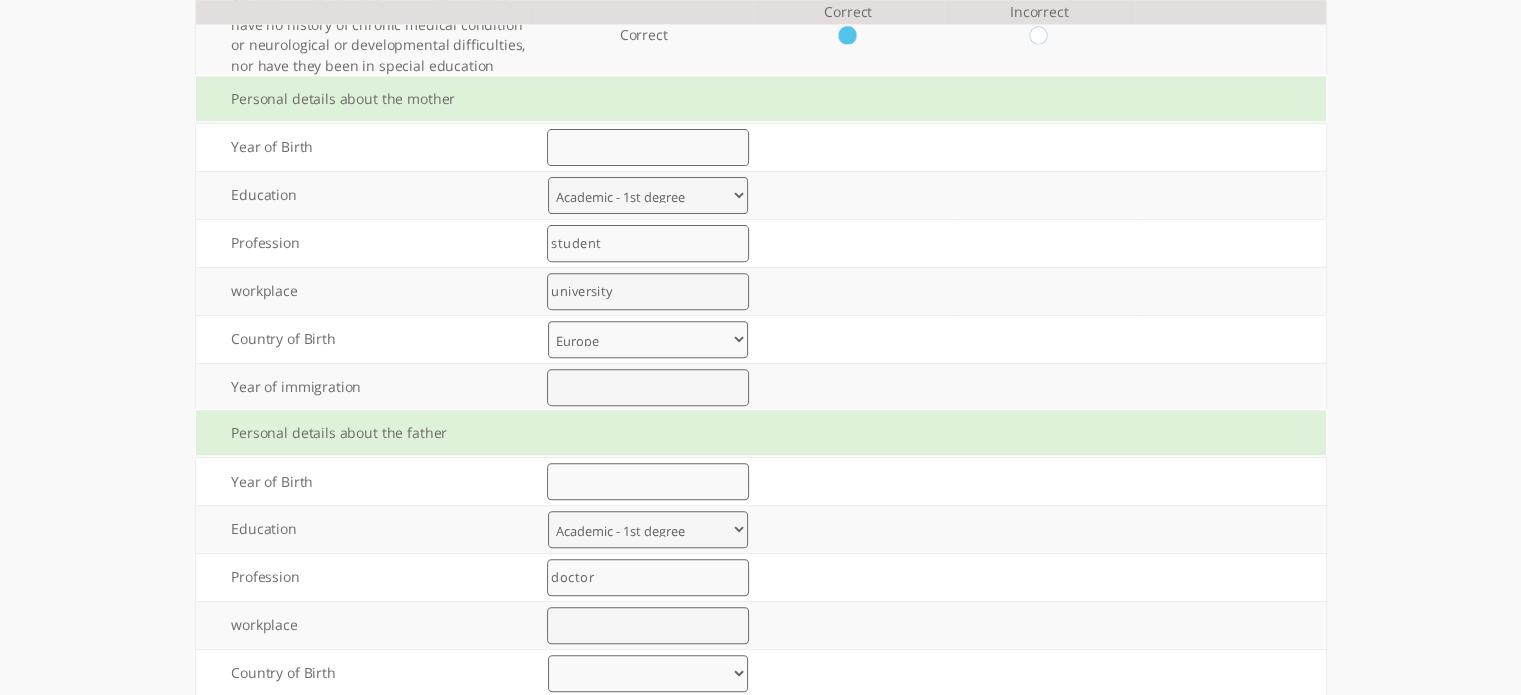 click at bounding box center [647, 625] 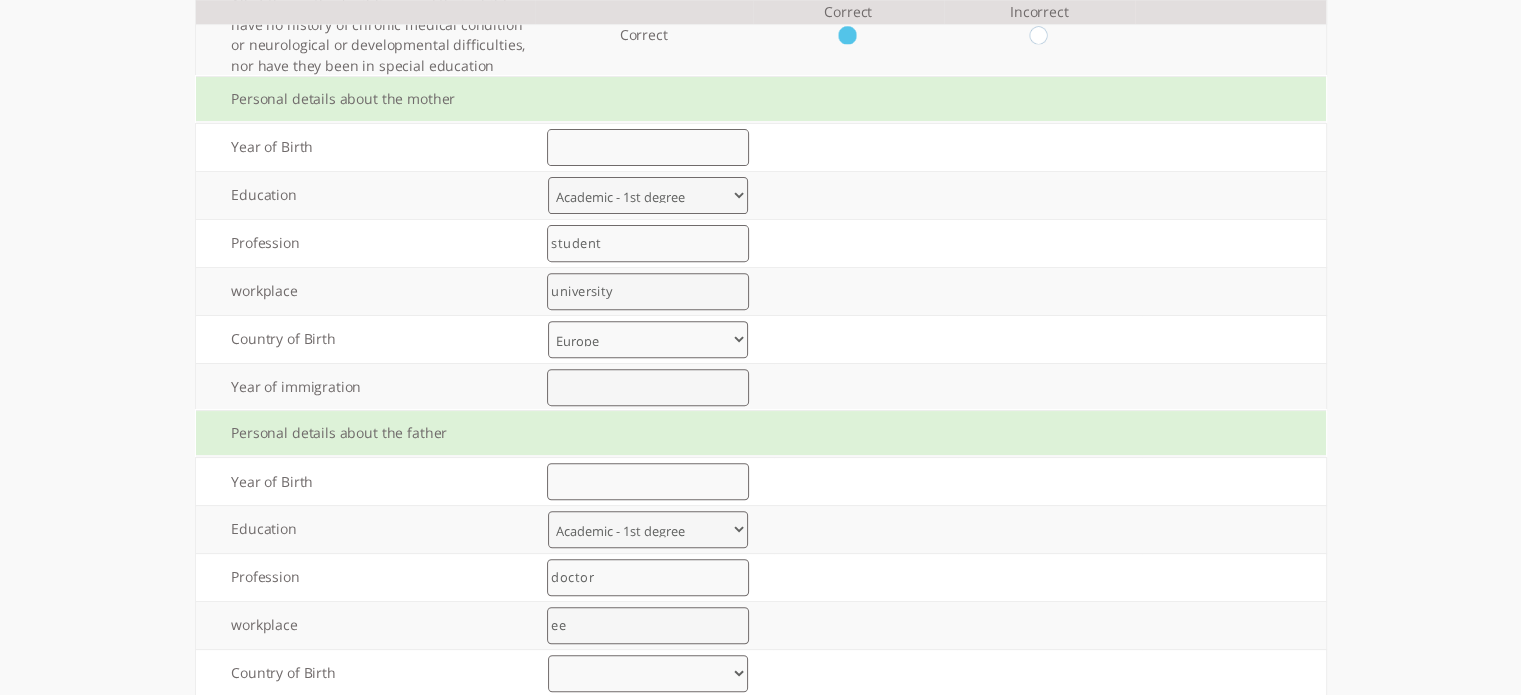 type on "ee" 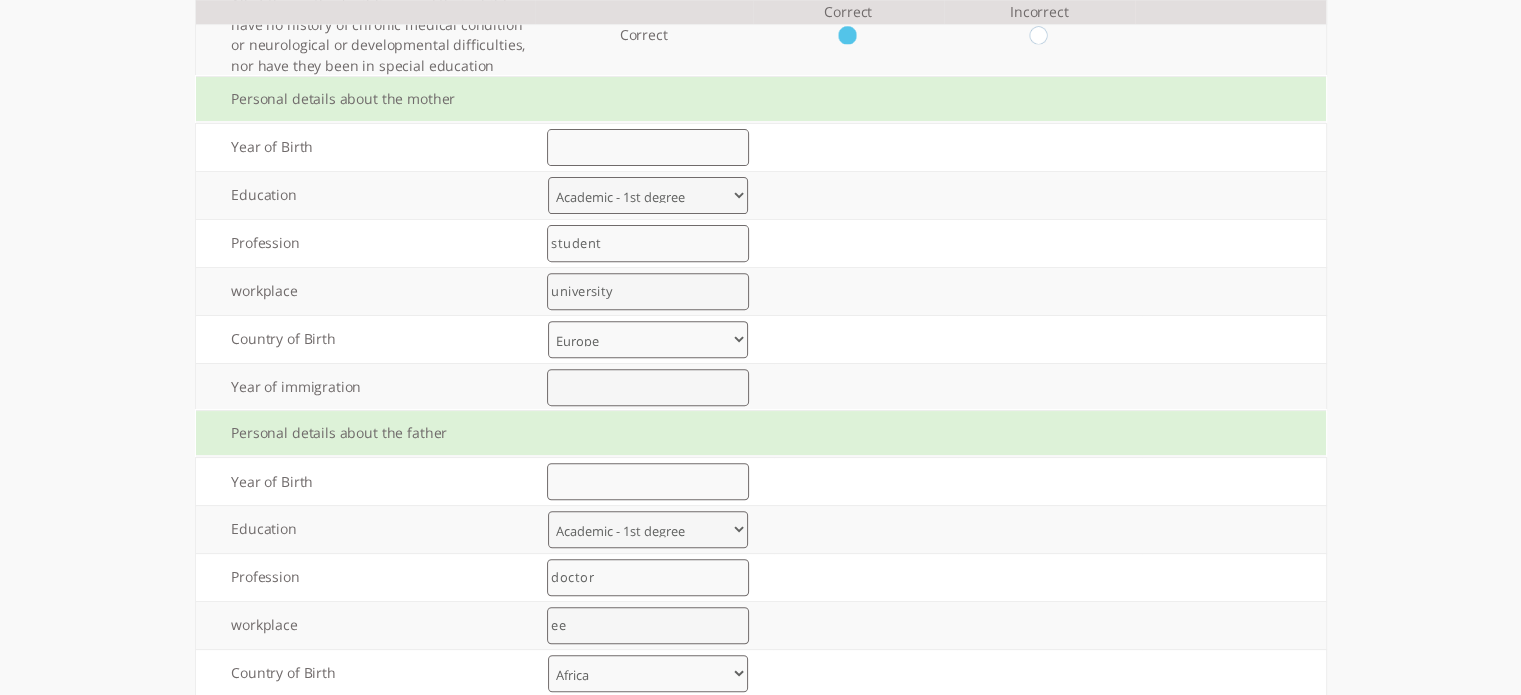 click on "Israel Former soviet union Ethiopia North America Europe Africa Other" at bounding box center (648, 673) 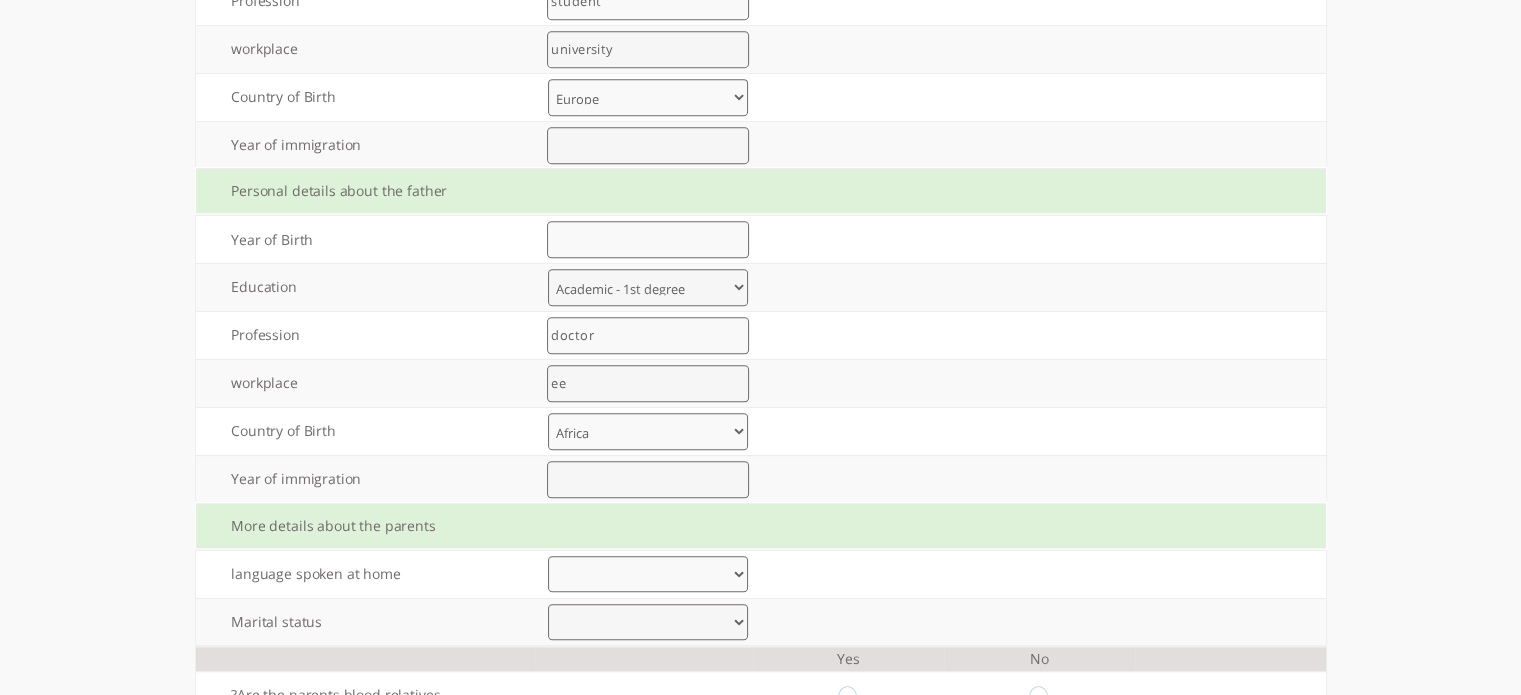scroll, scrollTop: 947, scrollLeft: 0, axis: vertical 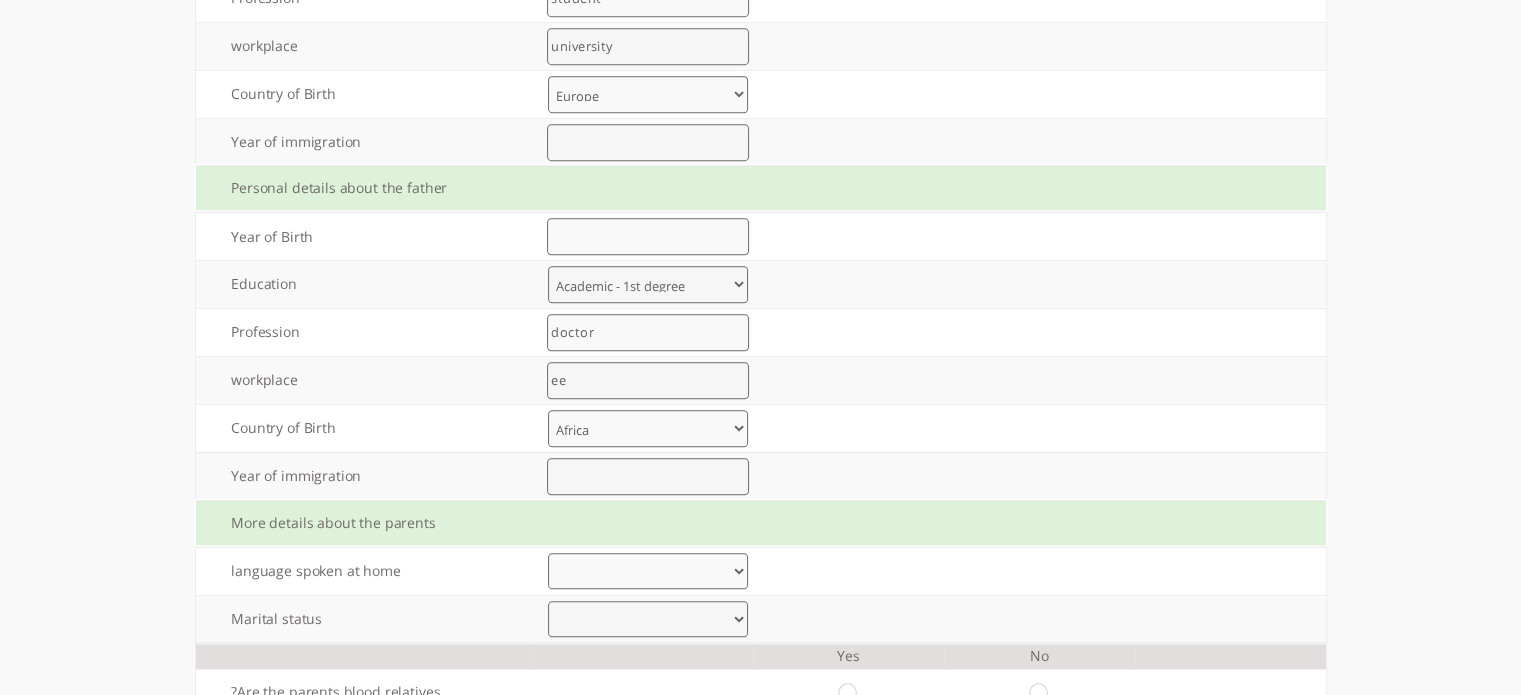 click on "עברית ערבית רוסית אמהרית אנגלית אחר" at bounding box center [648, 571] 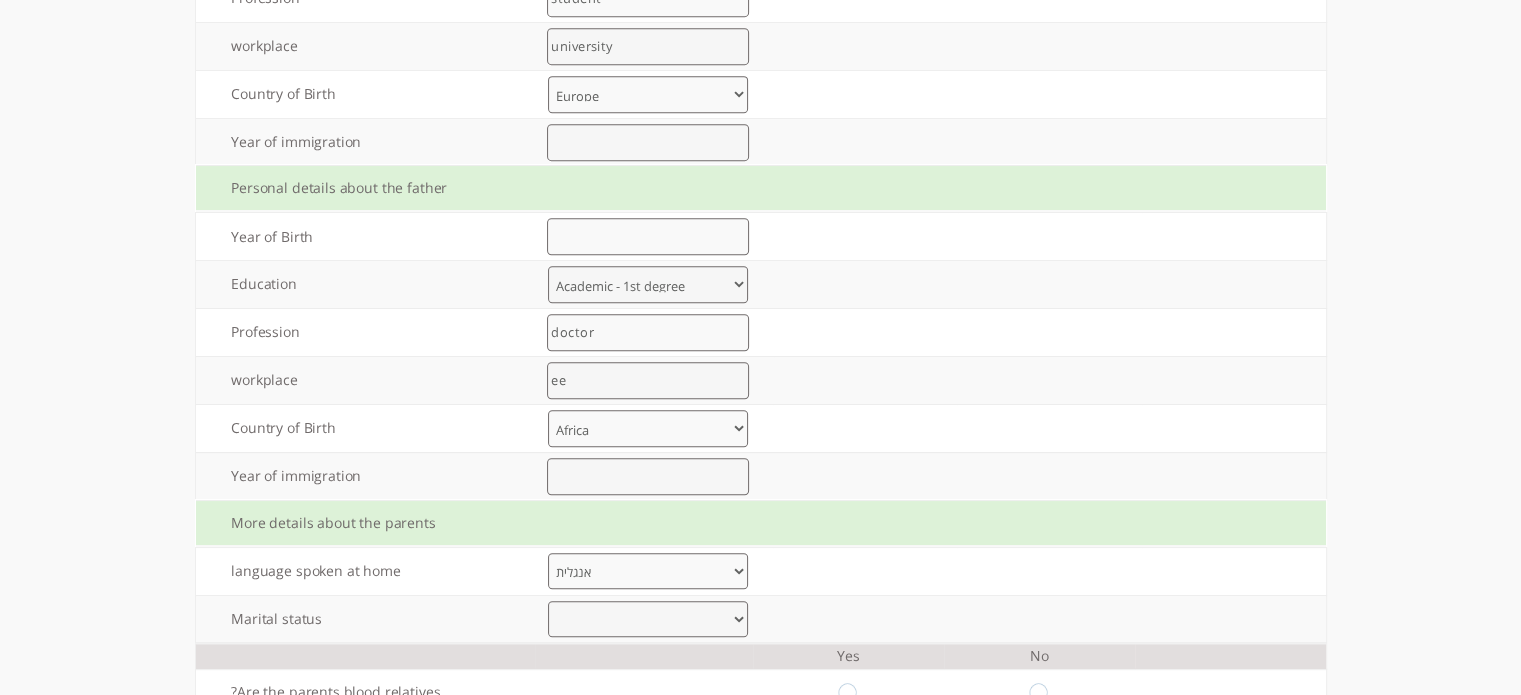 click on "עברית ערבית רוסית אמהרית אנגלית אחר" at bounding box center (648, 571) 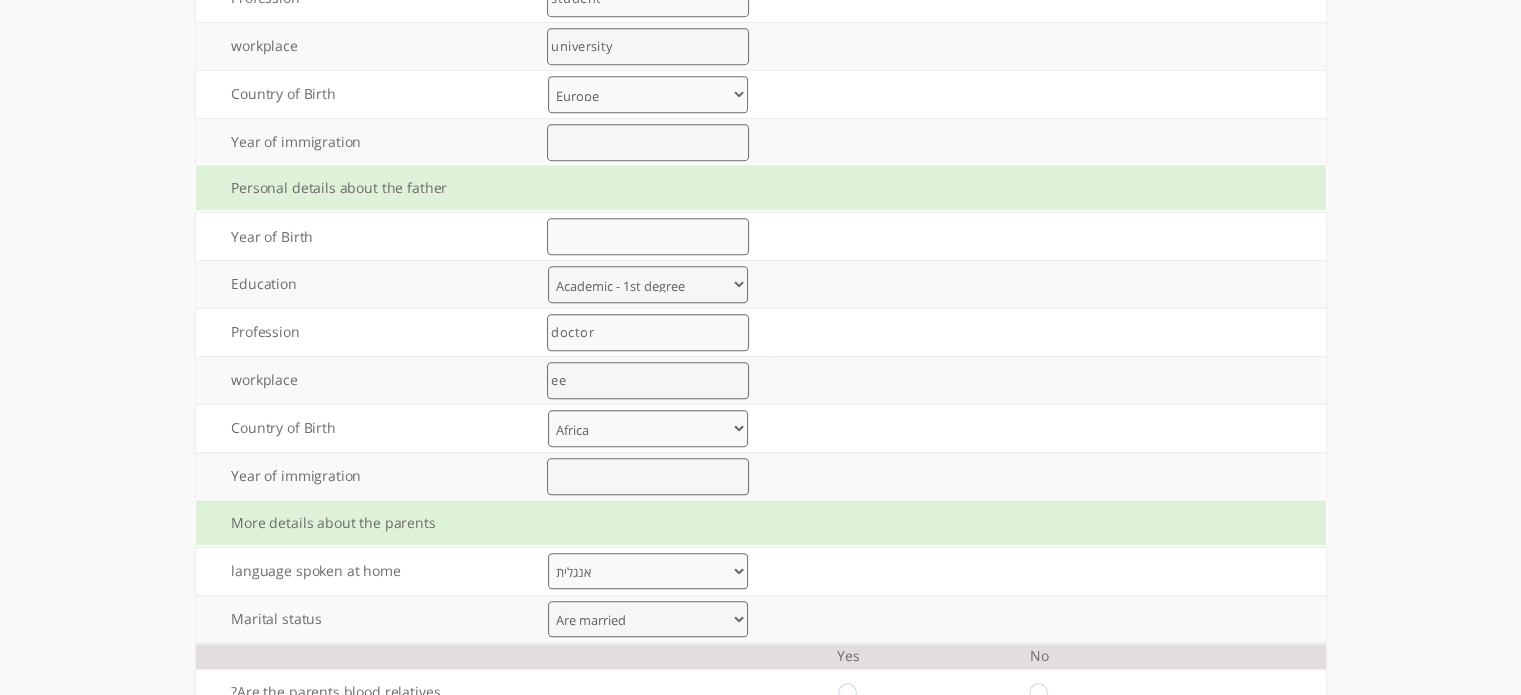 click on "Are married Divorce Other" at bounding box center [648, 619] 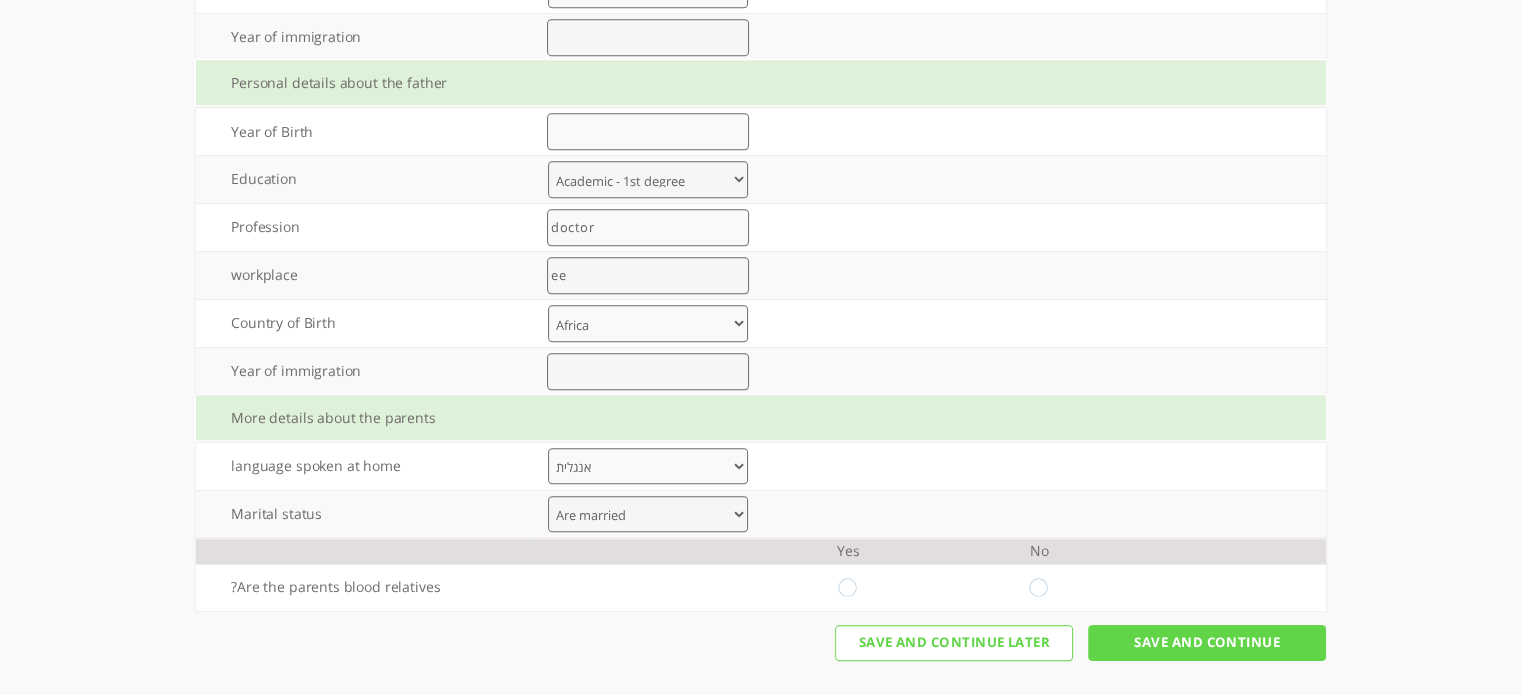 click at bounding box center (848, 587) 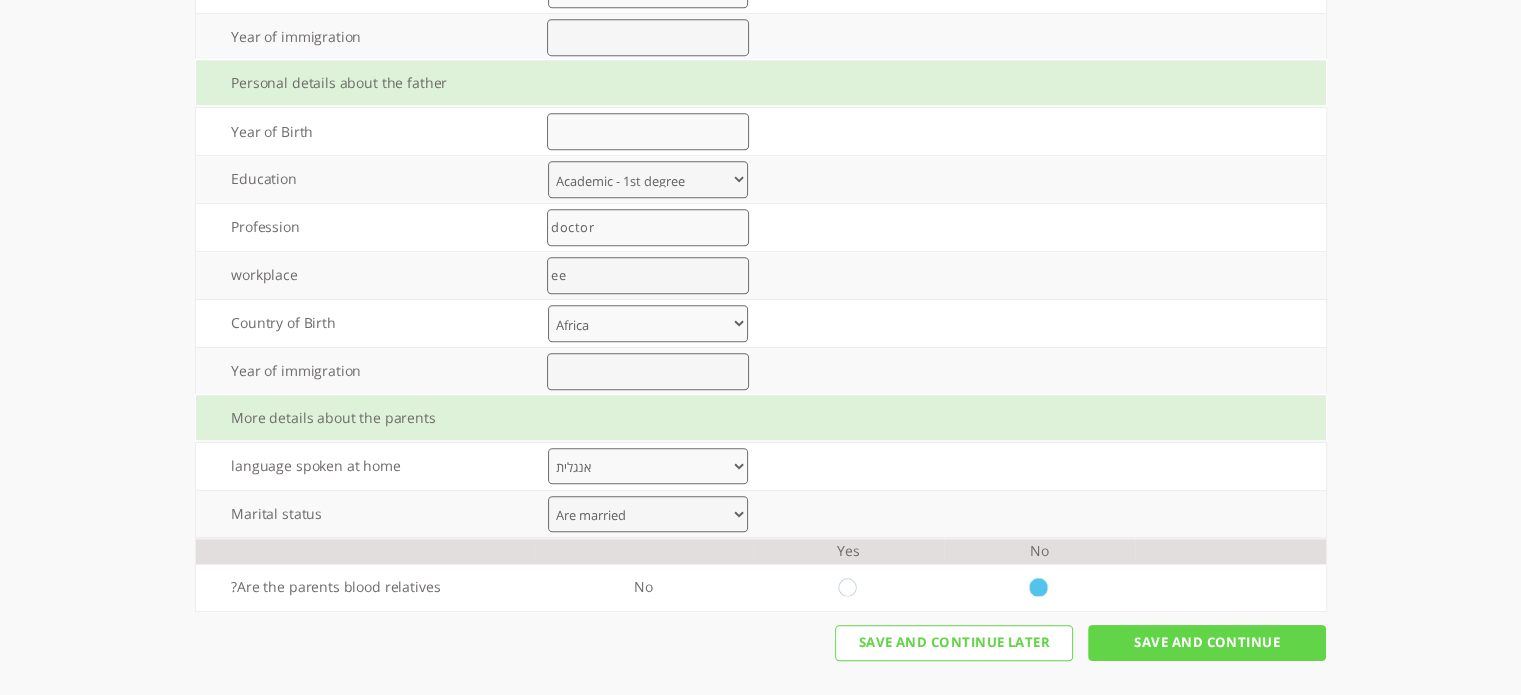 click on "Save And Continue" at bounding box center (1207, 643) 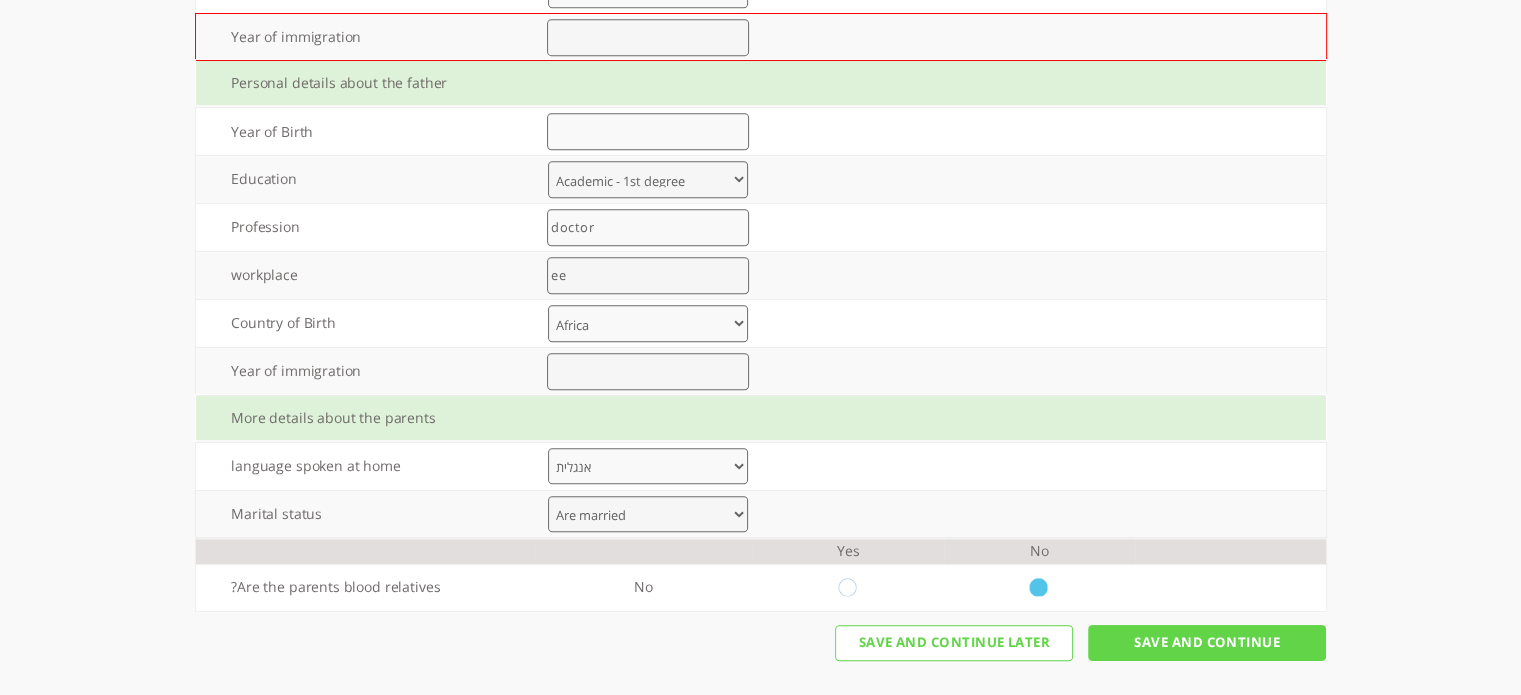 click at bounding box center [647, 371] 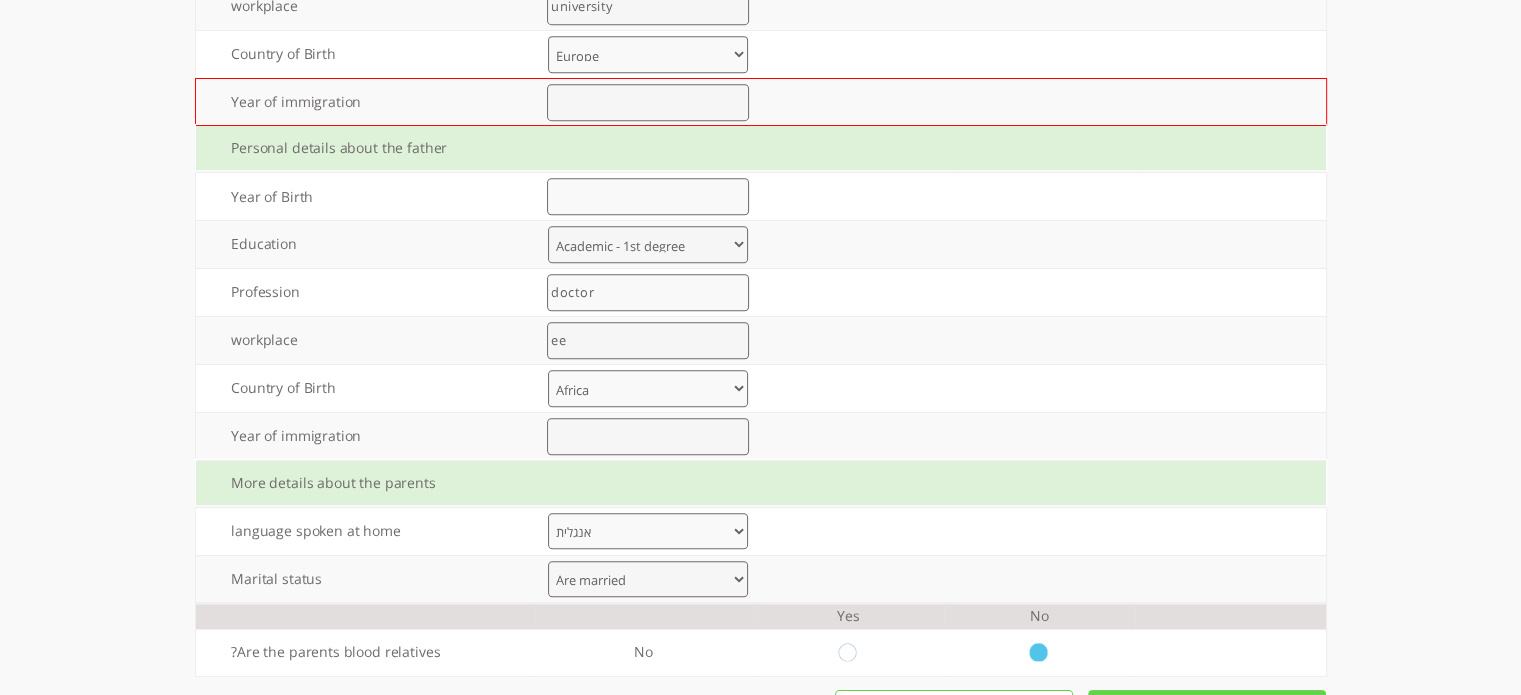 scroll, scrollTop: 968, scrollLeft: 0, axis: vertical 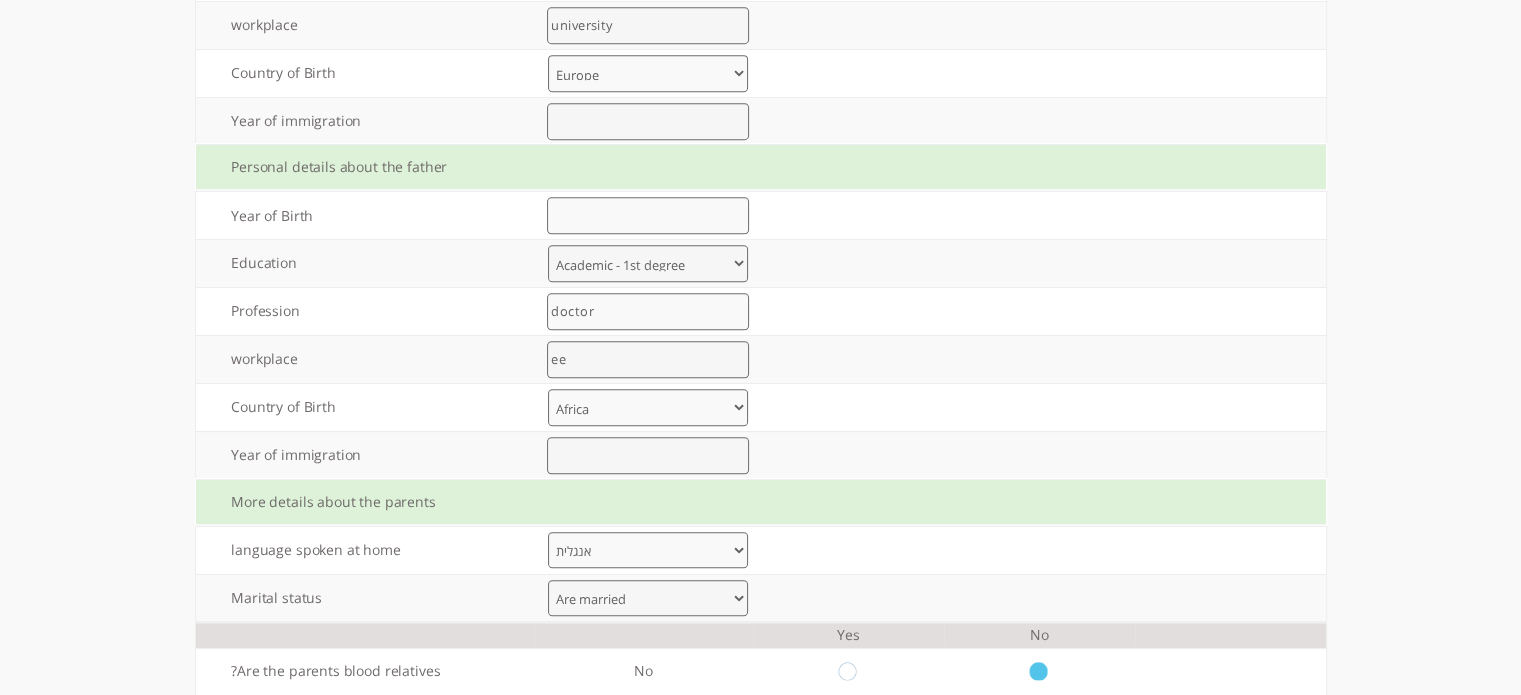 click at bounding box center [647, 121] 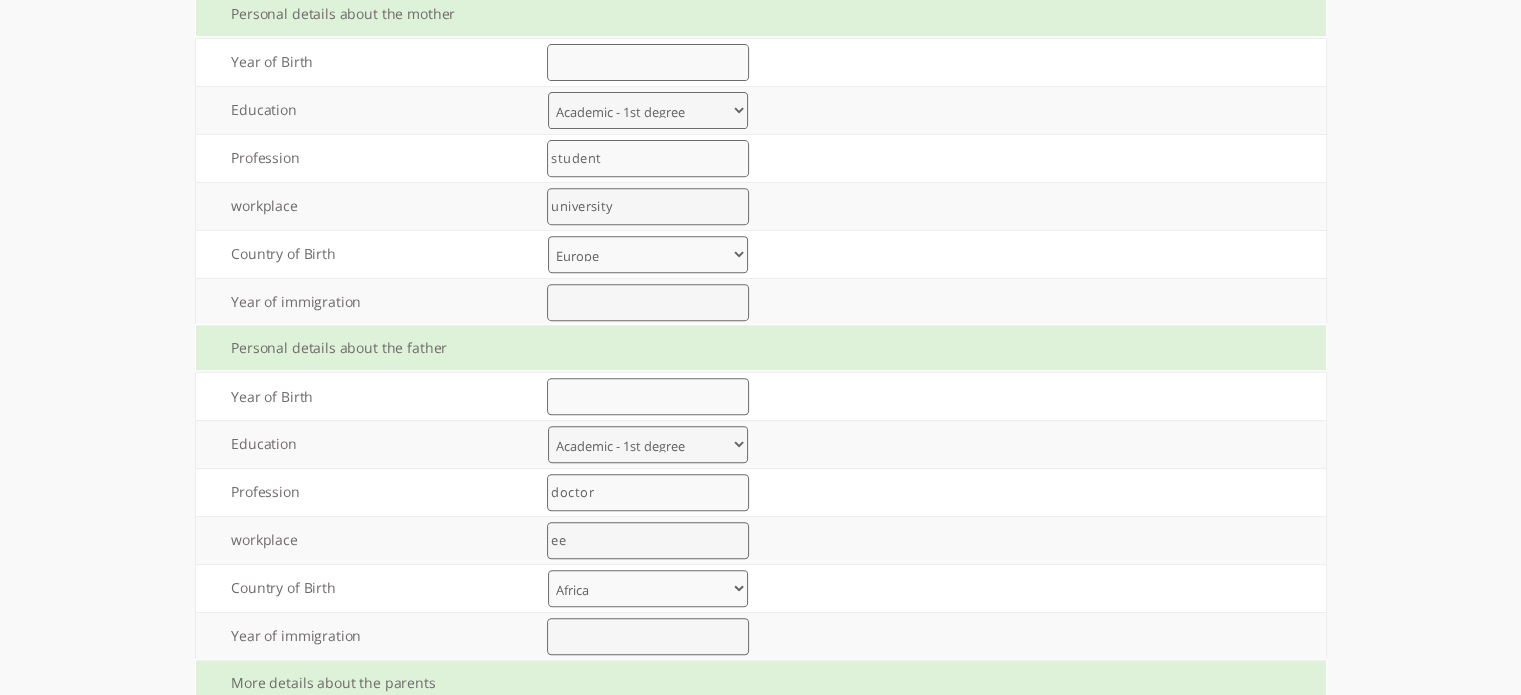 scroll, scrollTop: 785, scrollLeft: 0, axis: vertical 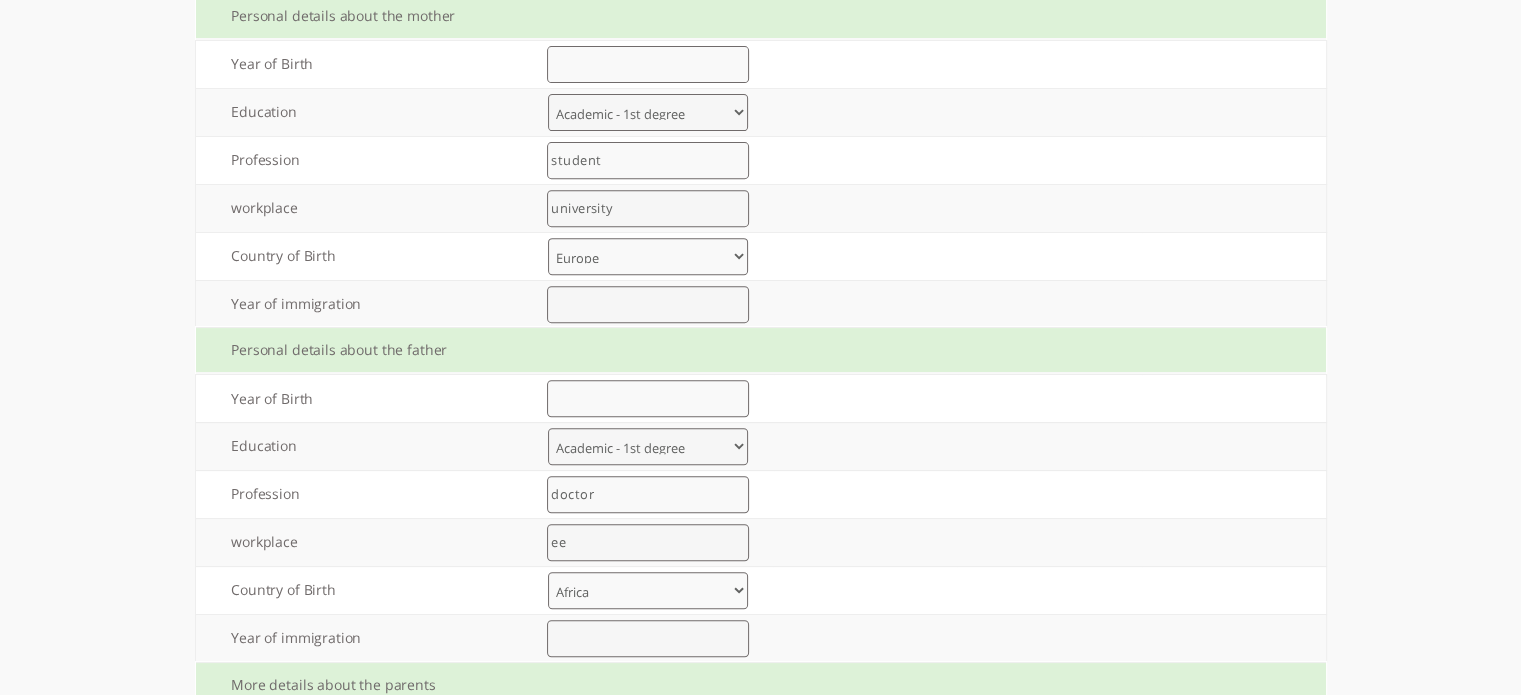 type on "[YEAR]" 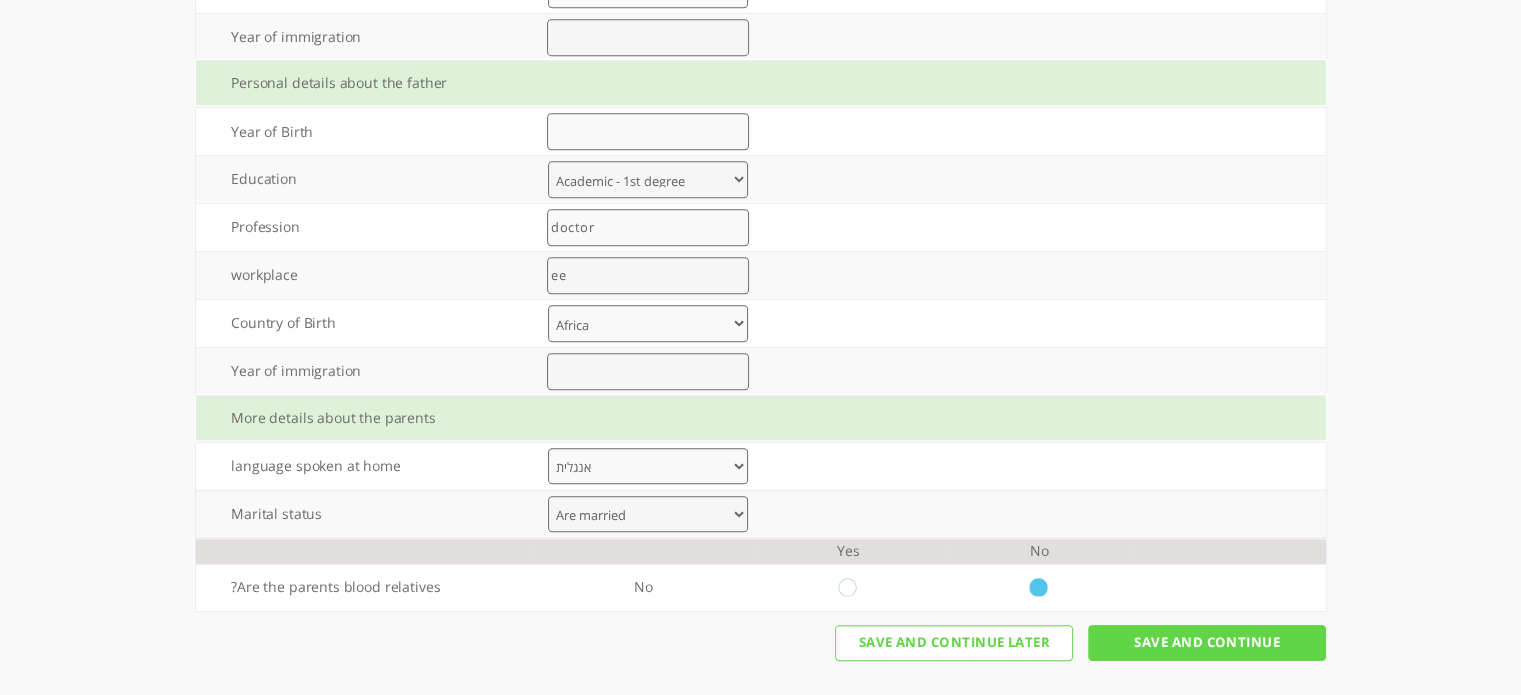 click on "Save And Continue" at bounding box center (1207, 643) 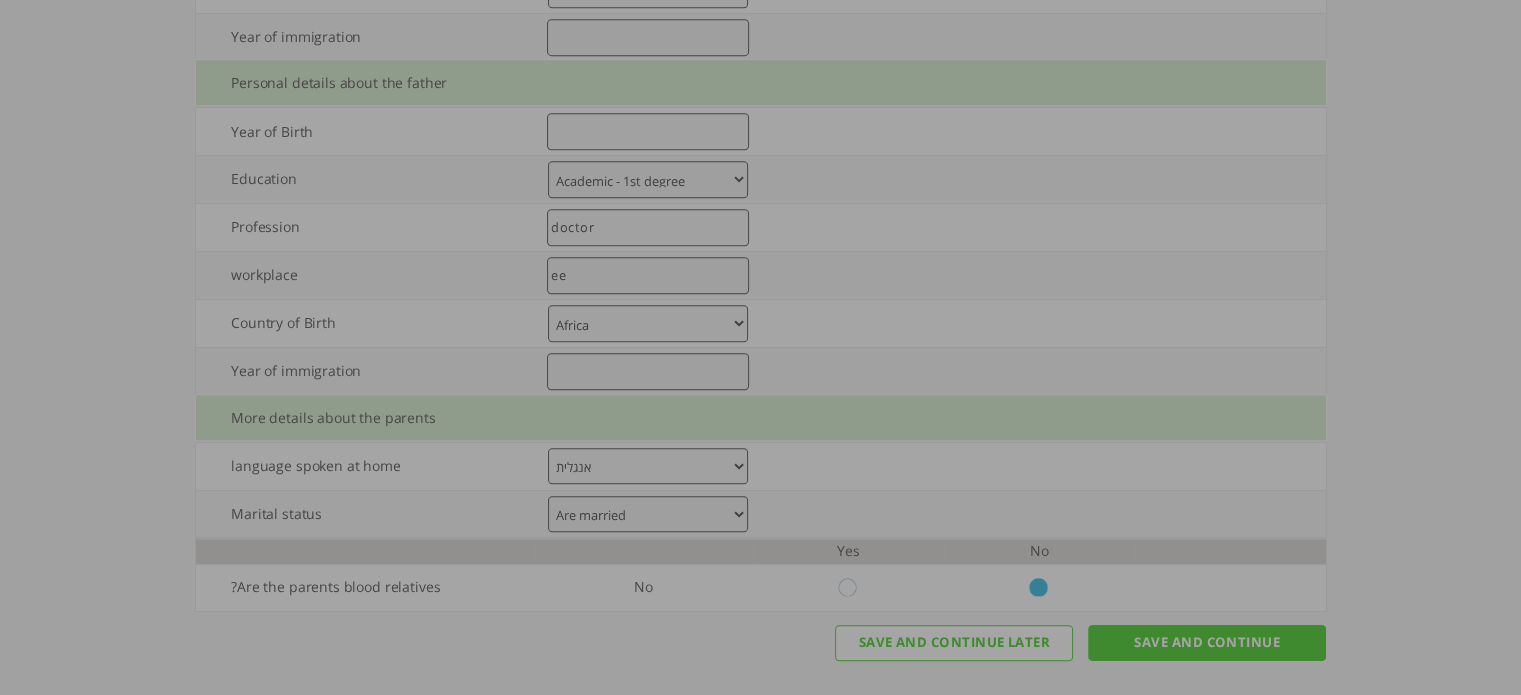 scroll, scrollTop: 0, scrollLeft: 0, axis: both 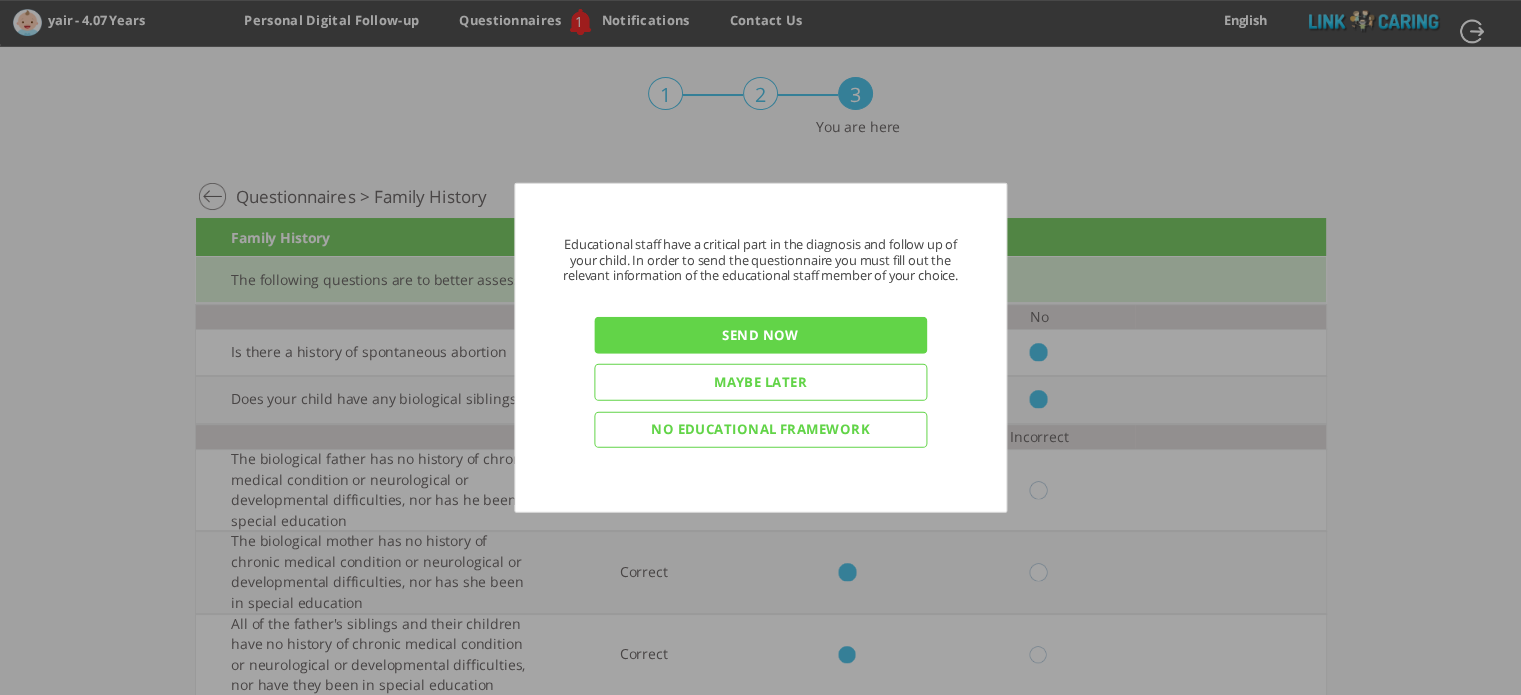 click on "Send now" at bounding box center (760, 335) 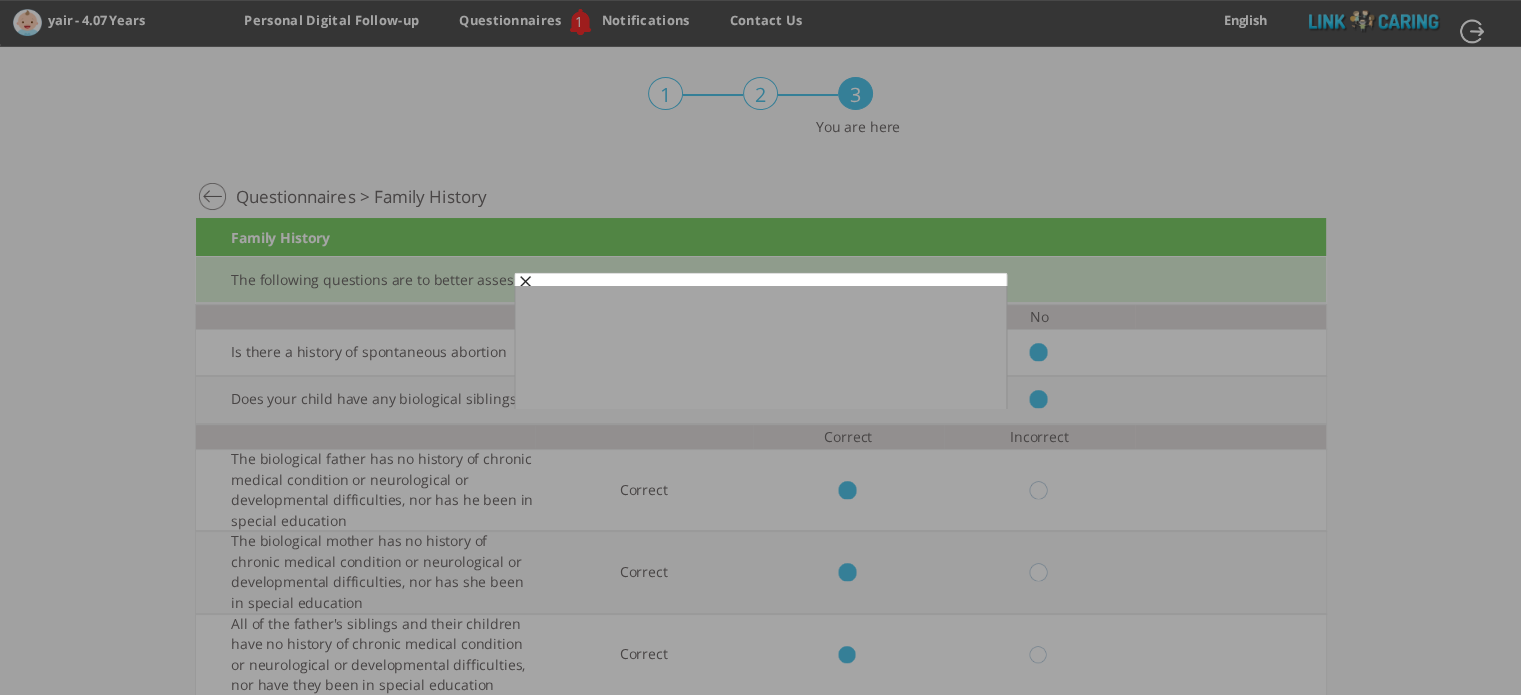 scroll, scrollTop: 1052, scrollLeft: 0, axis: vertical 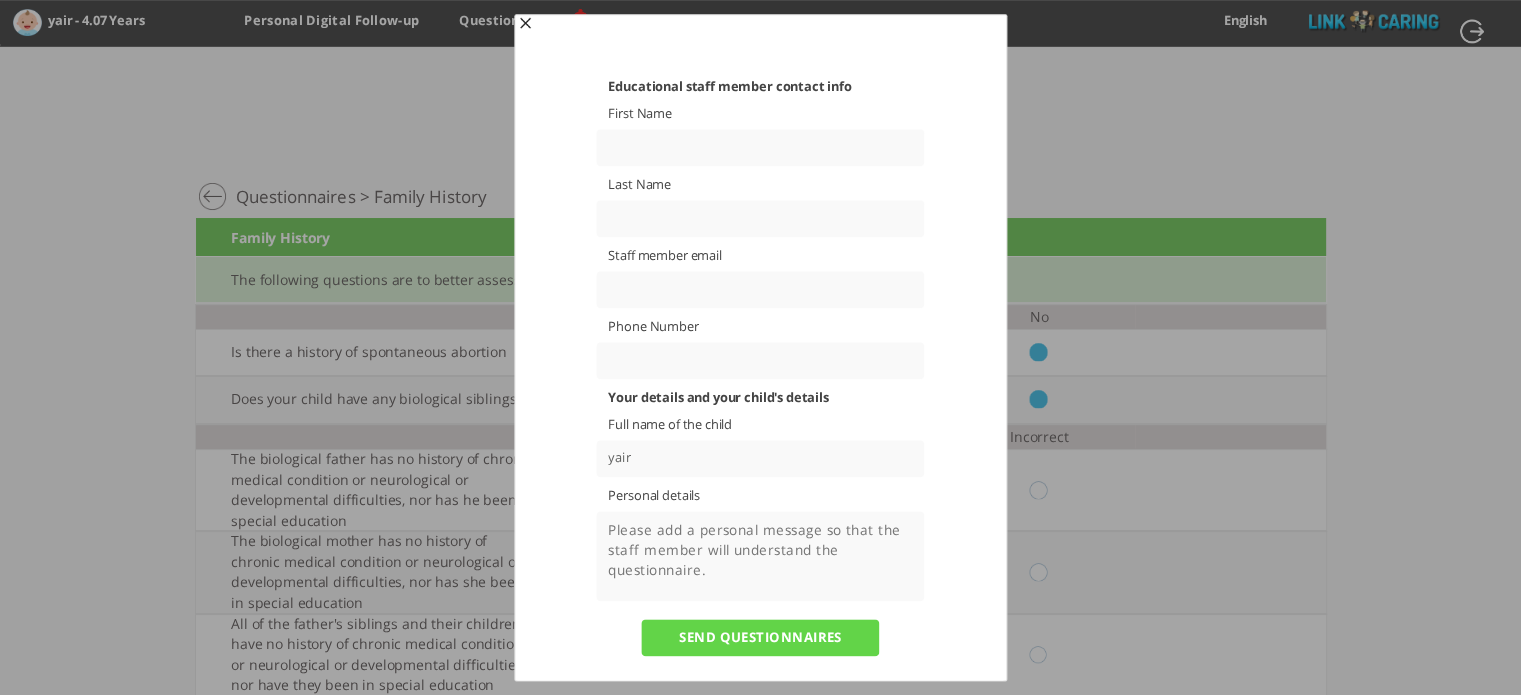 click at bounding box center (761, 147) 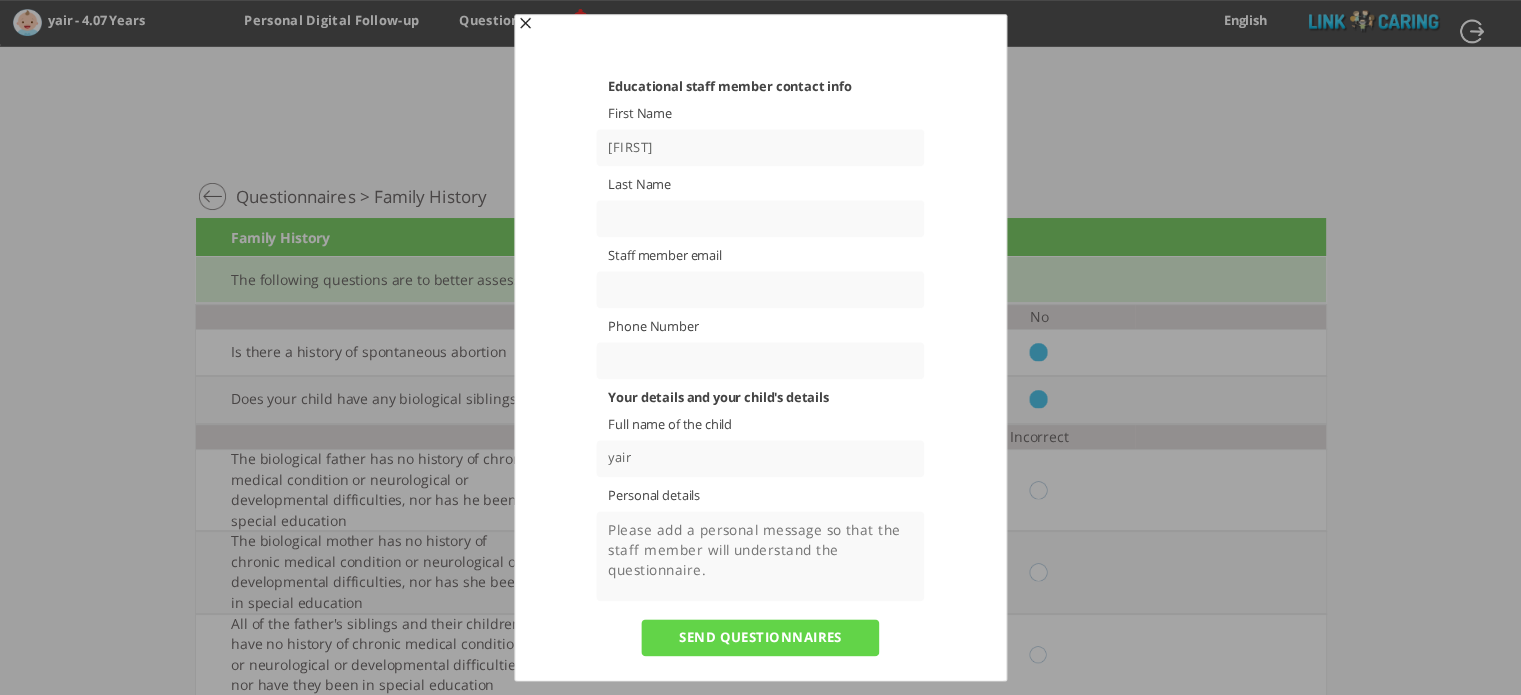 type on "[LAST]" 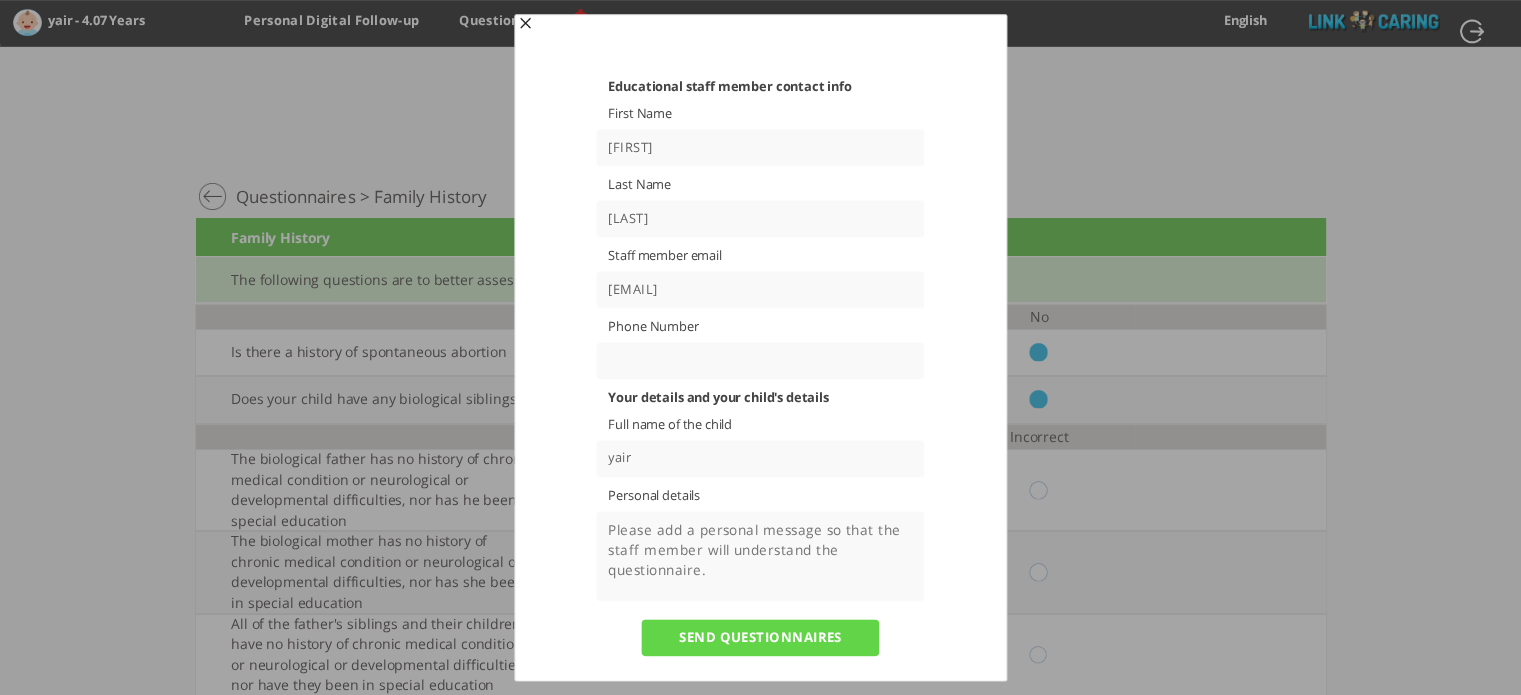 type on "[PHONE]" 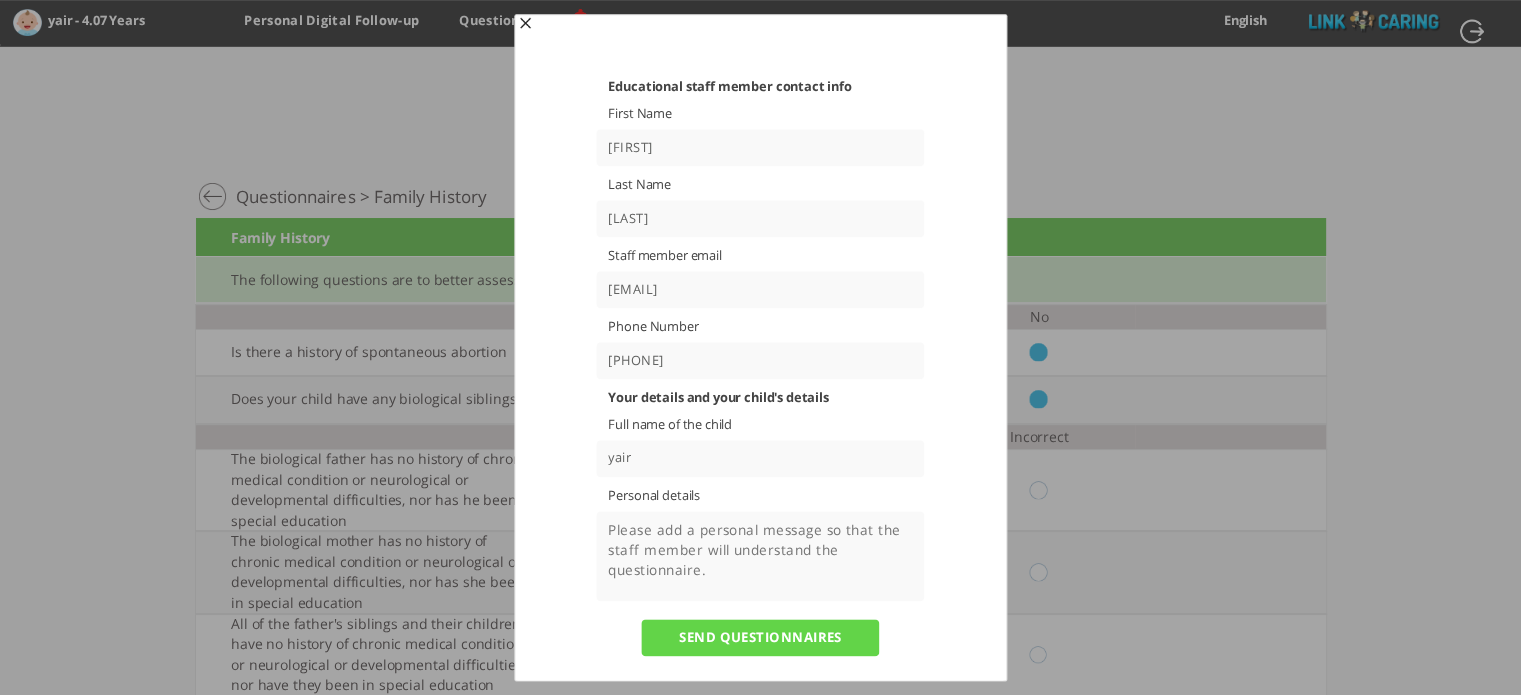 drag, startPoint x: 738, startPoint y: 290, endPoint x: 642, endPoint y: 283, distance: 96.25487 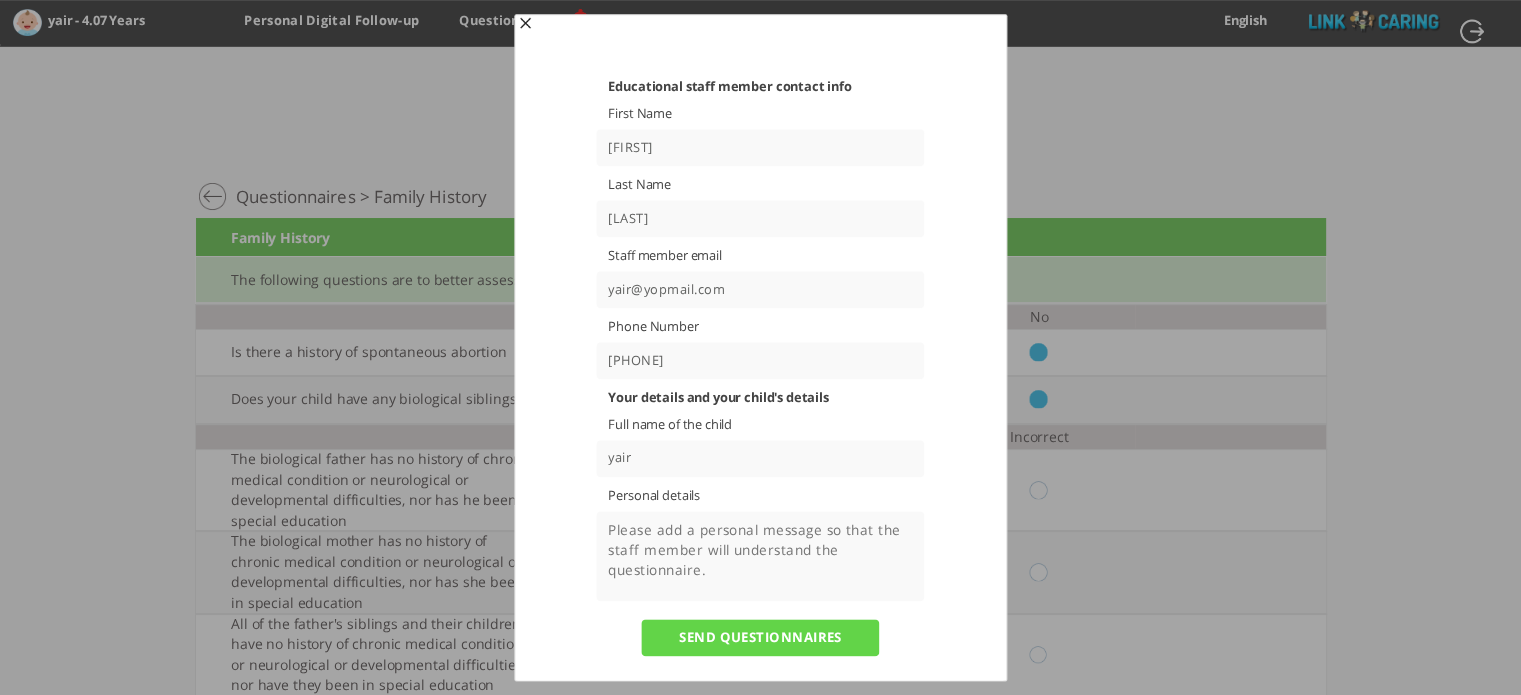 click on "yair@yopmail.com" at bounding box center (761, 289) 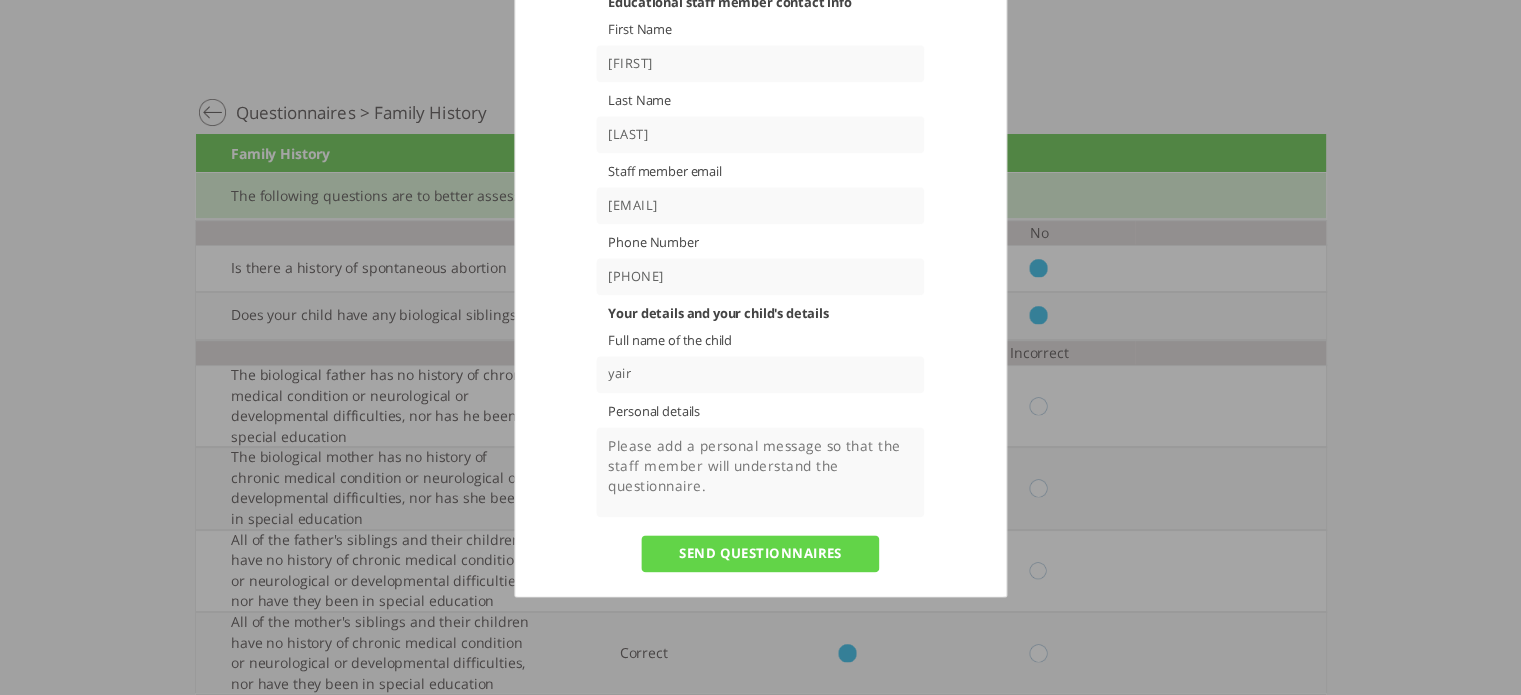 scroll, scrollTop: 84, scrollLeft: 0, axis: vertical 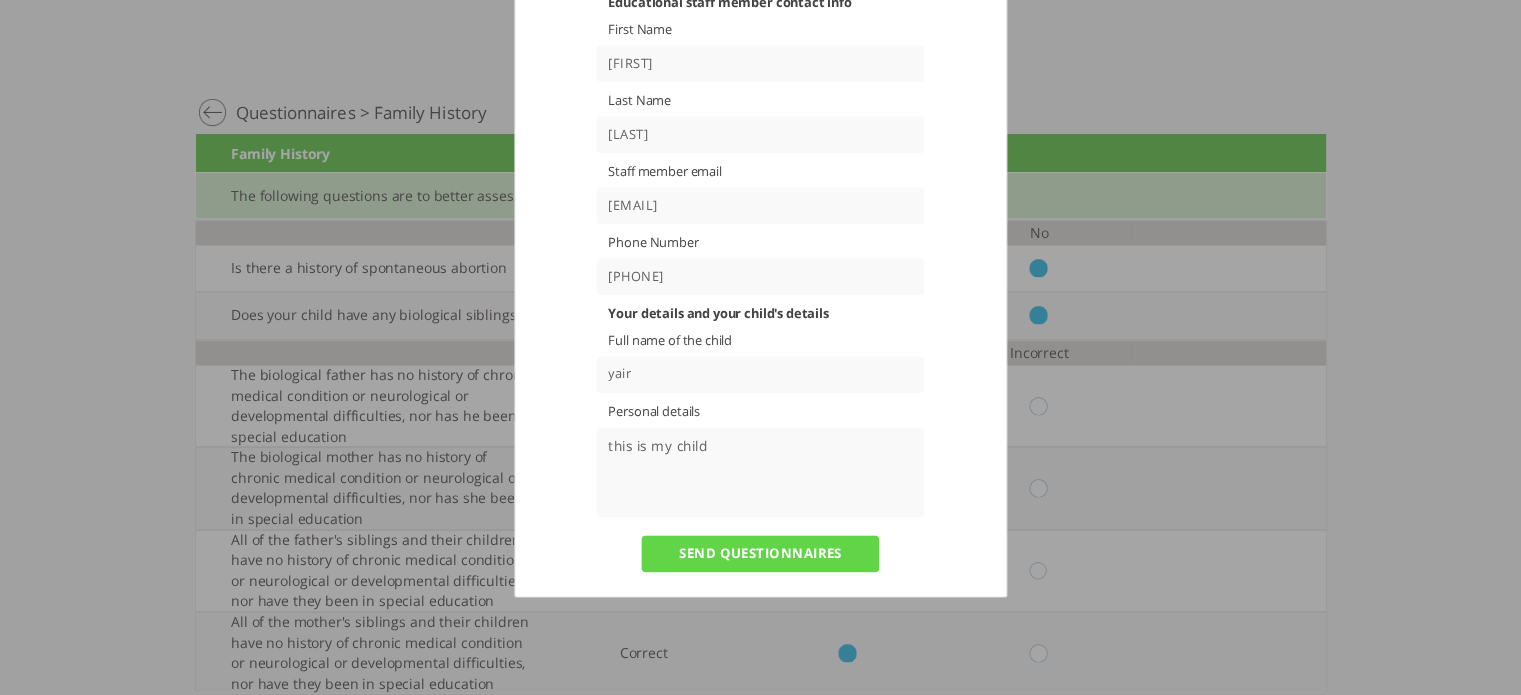 type on "this is my child" 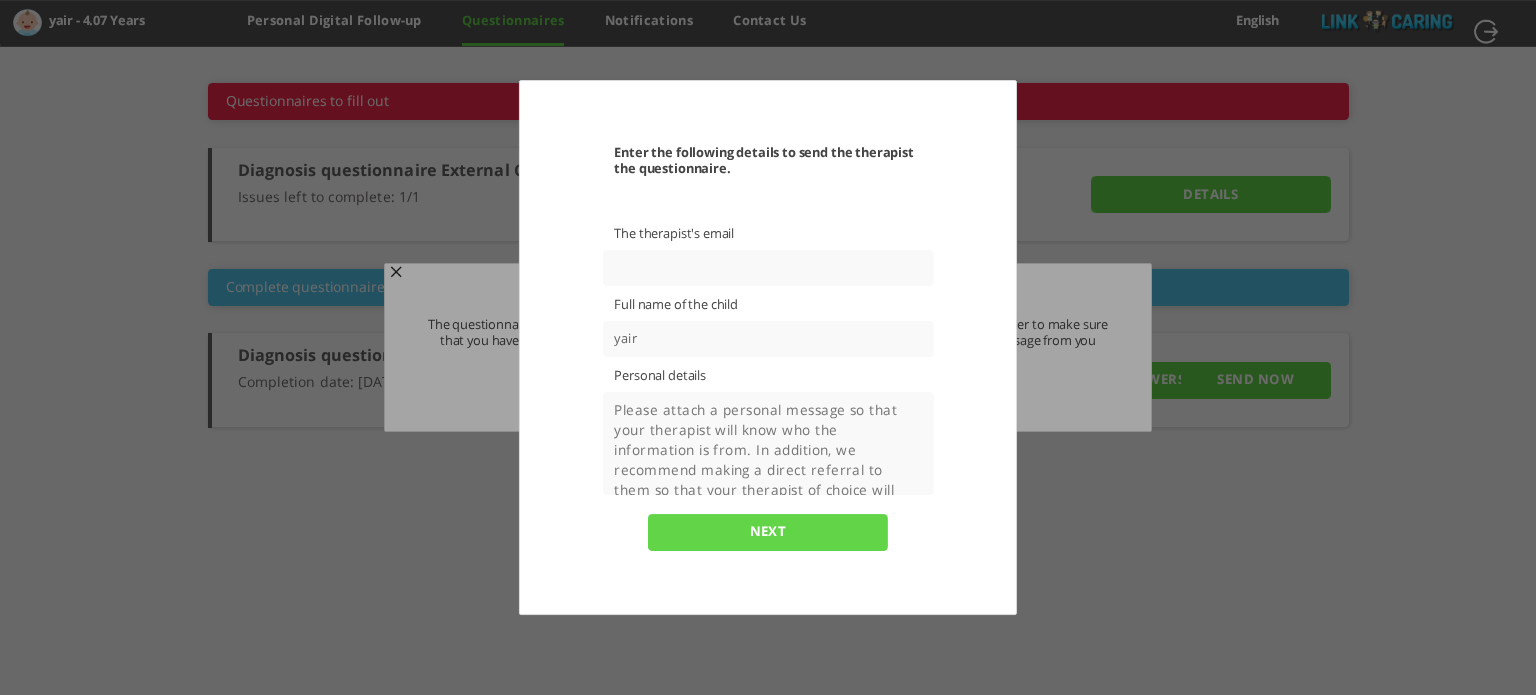 click at bounding box center [767, 268] 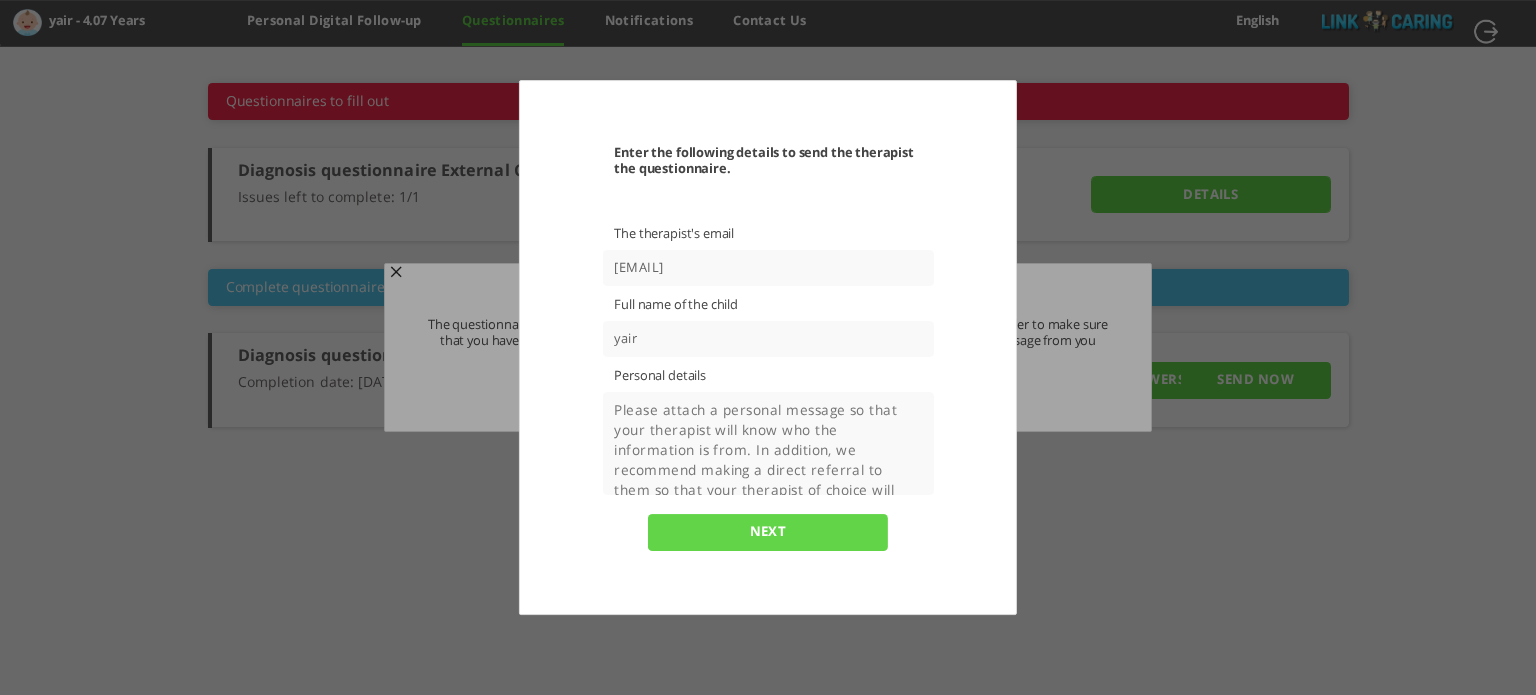 click at bounding box center [767, 444] 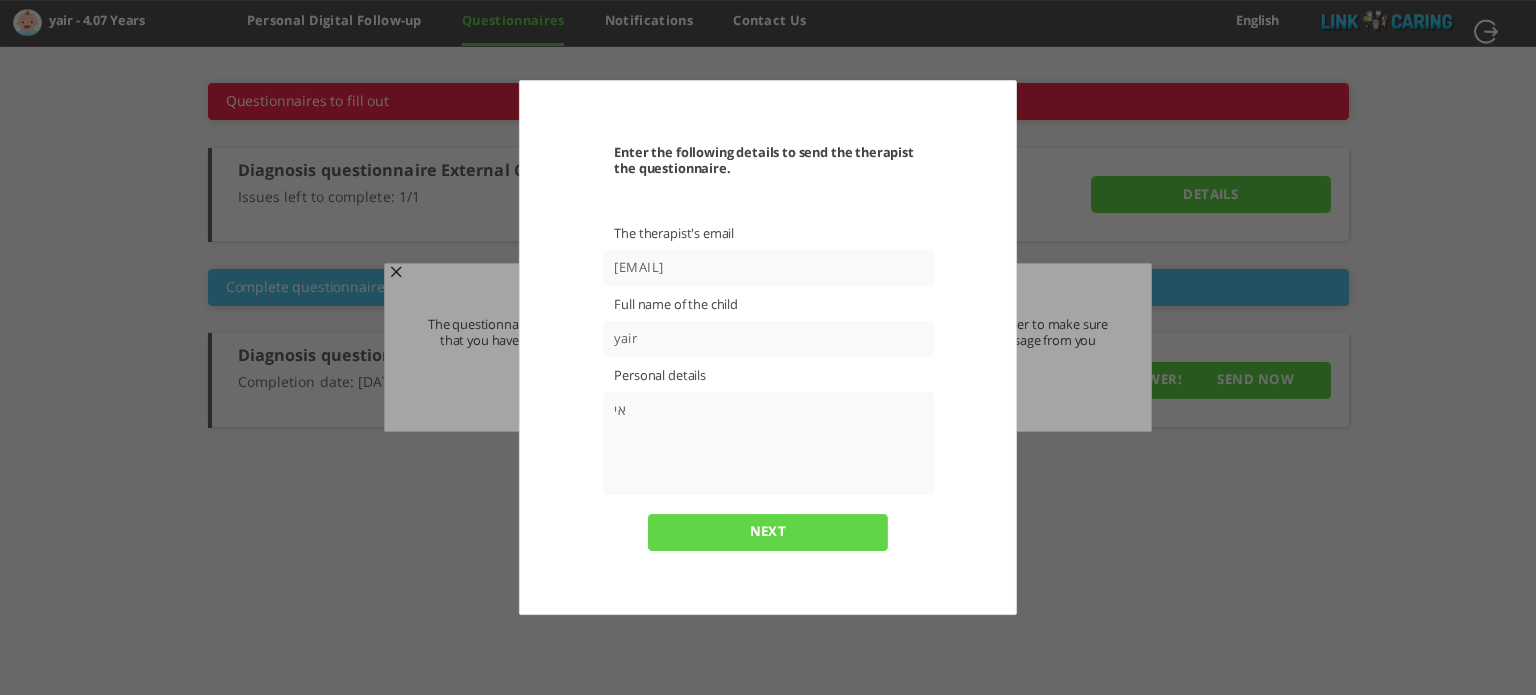 type on "אין" 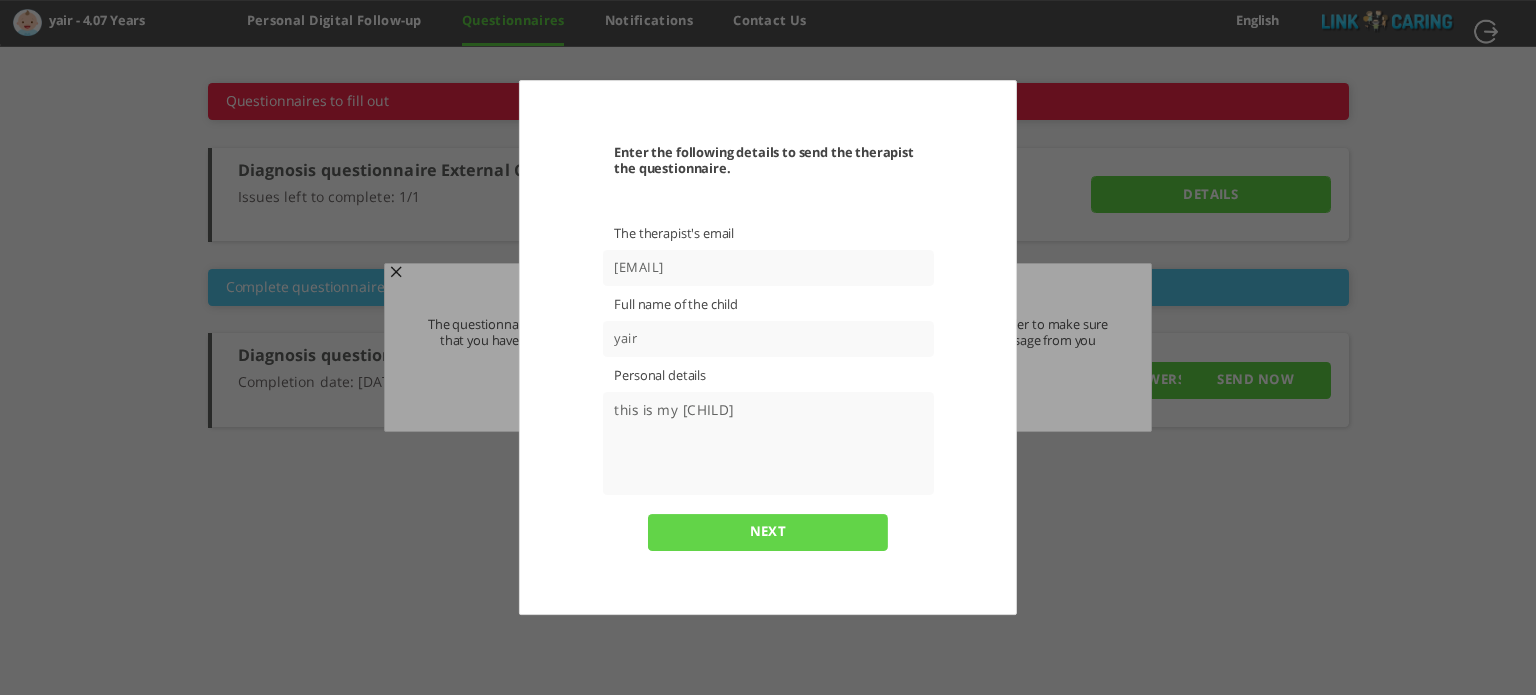 type on "this is my [CHILD]" 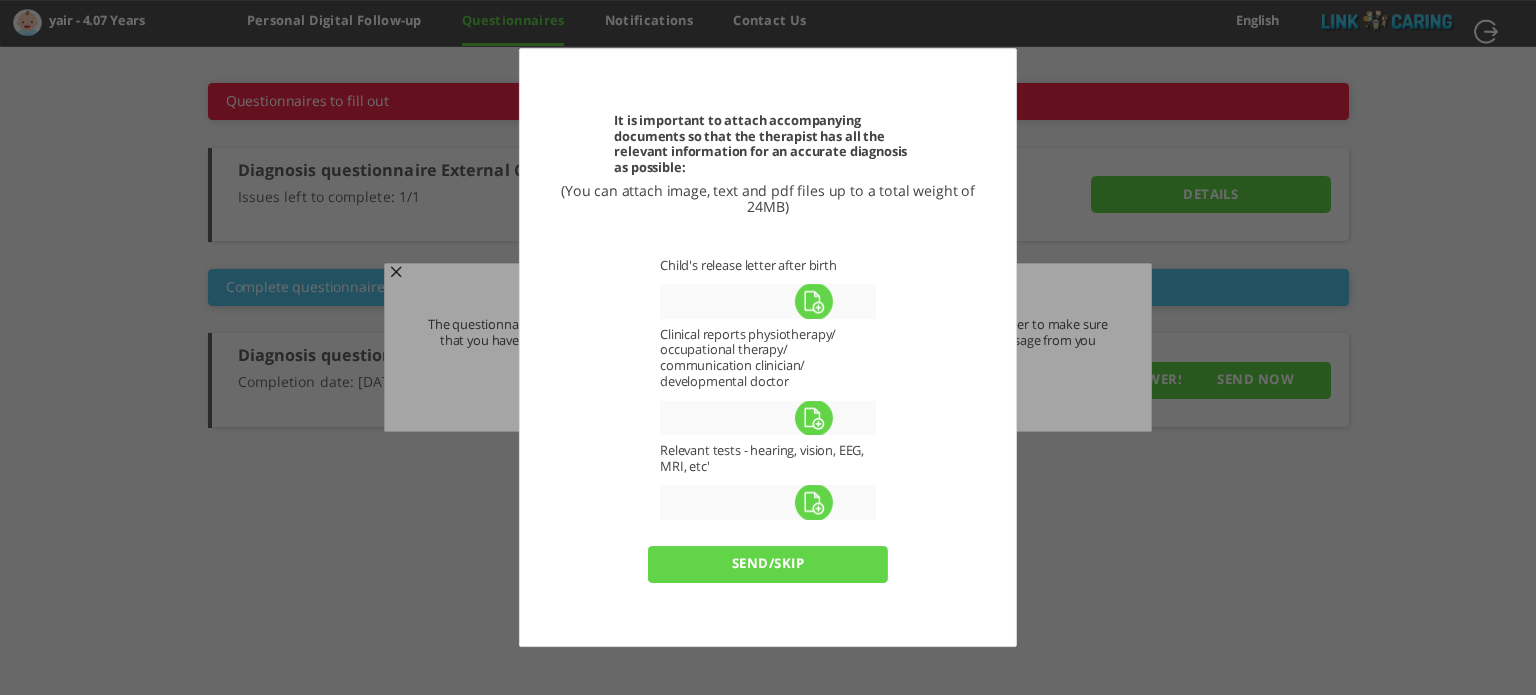 click on "send/skip" at bounding box center (768, 564) 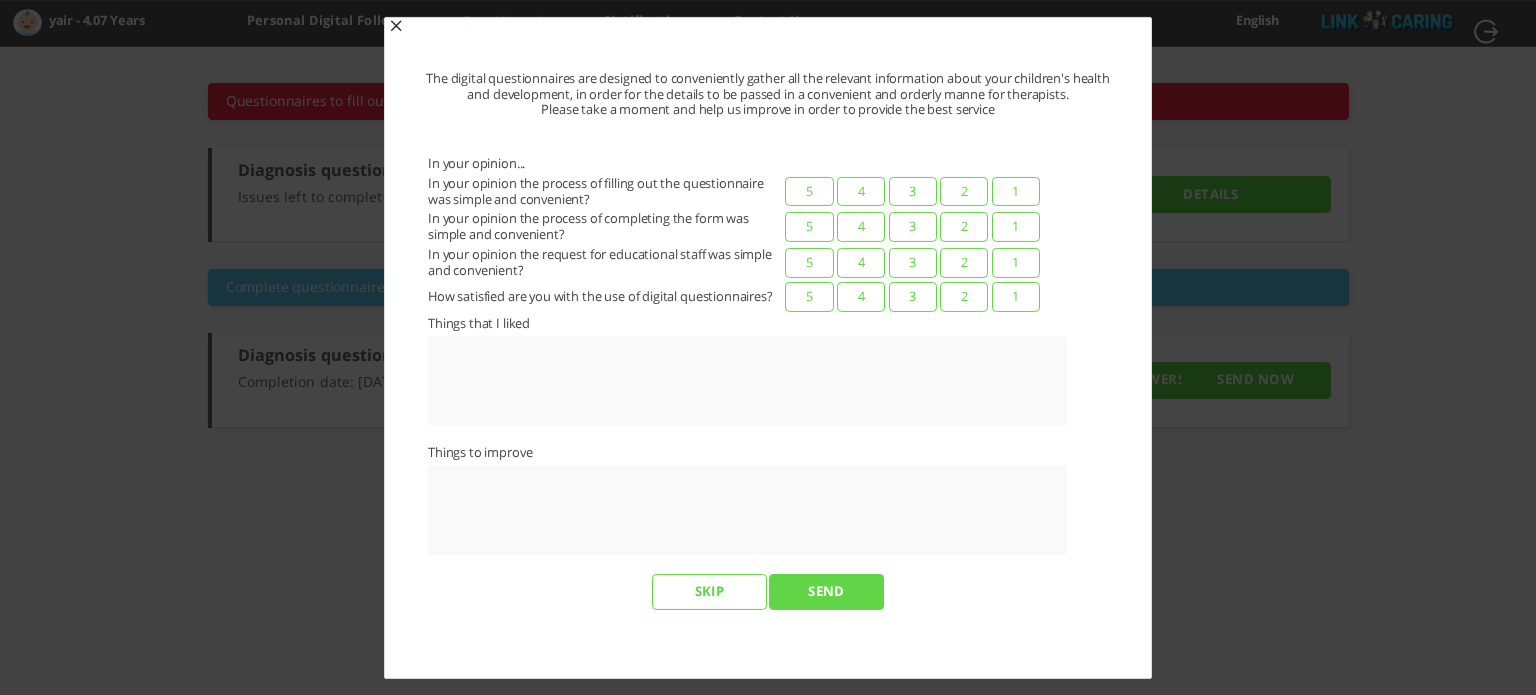 click on "5" at bounding box center [809, 192] 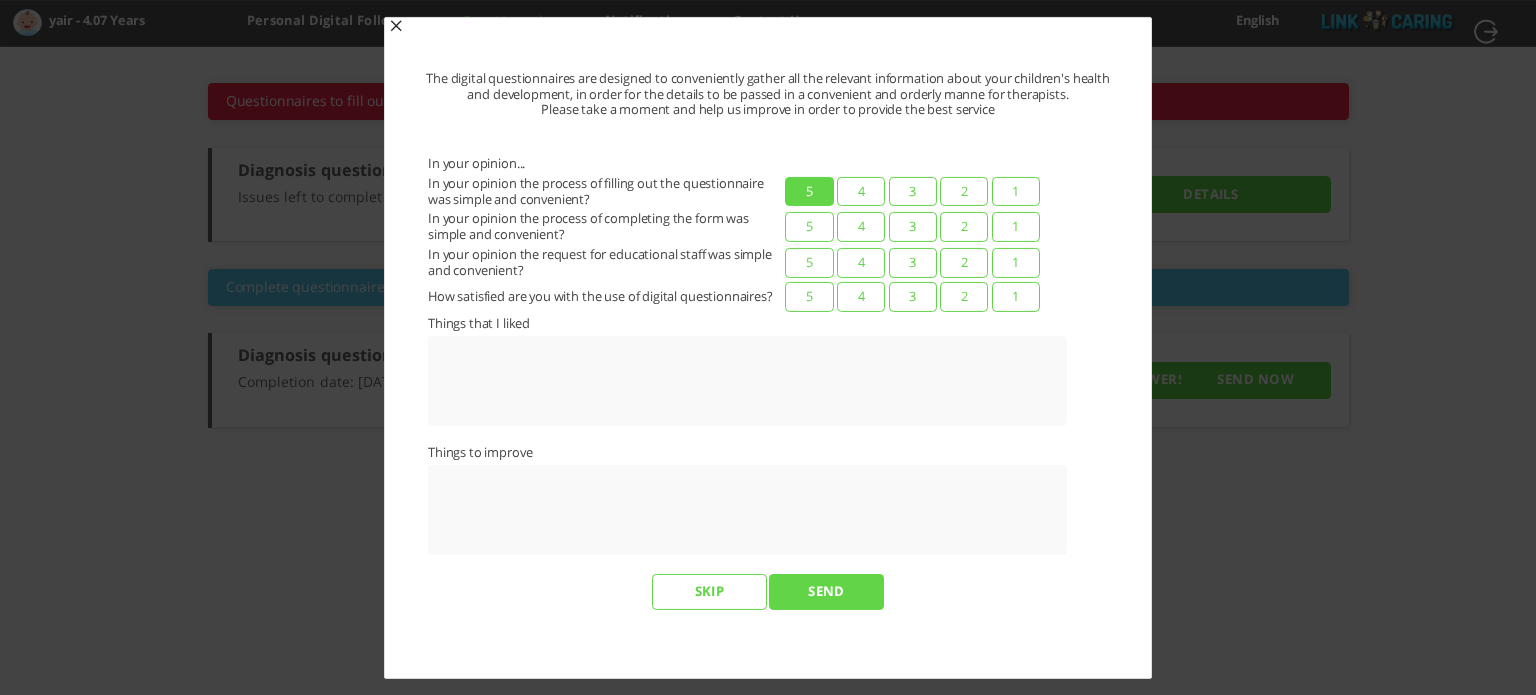 click on "5" at bounding box center [809, 227] 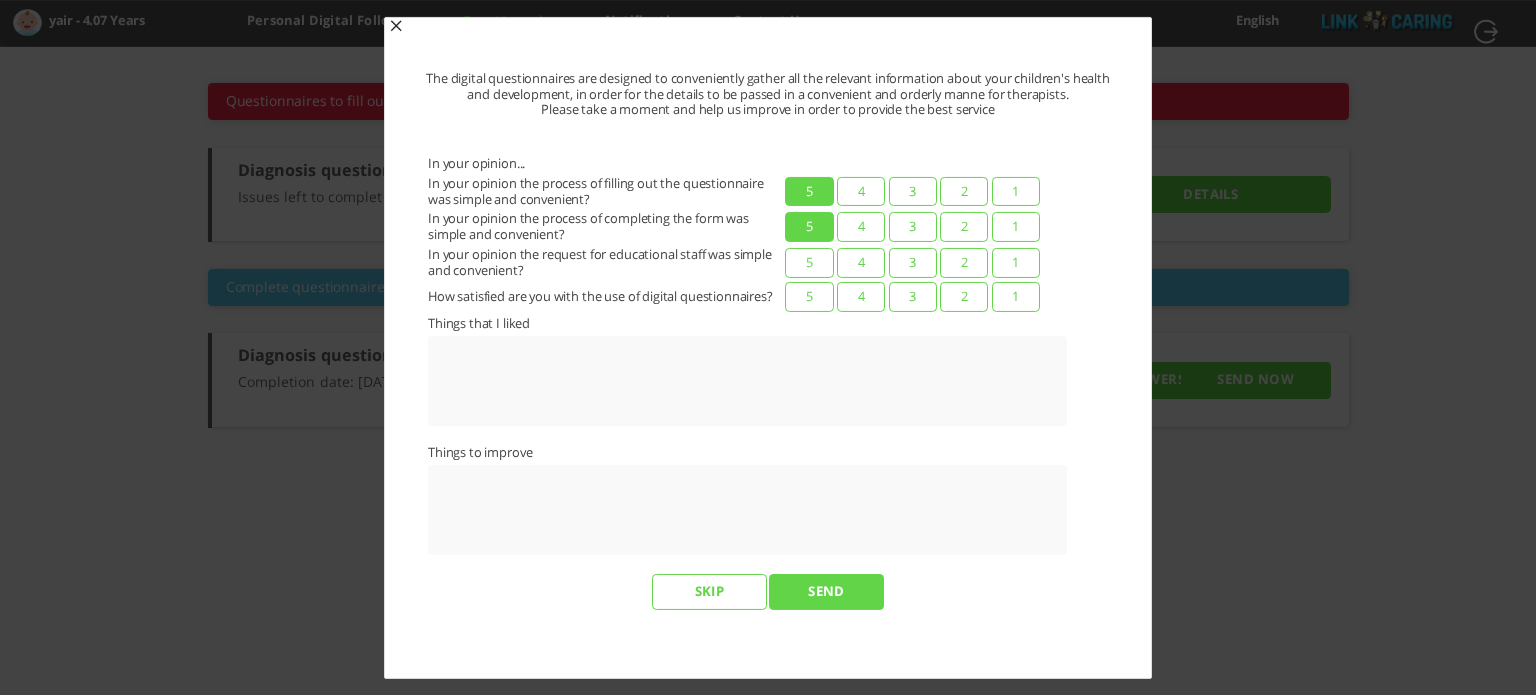 click on "5" at bounding box center (809, 263) 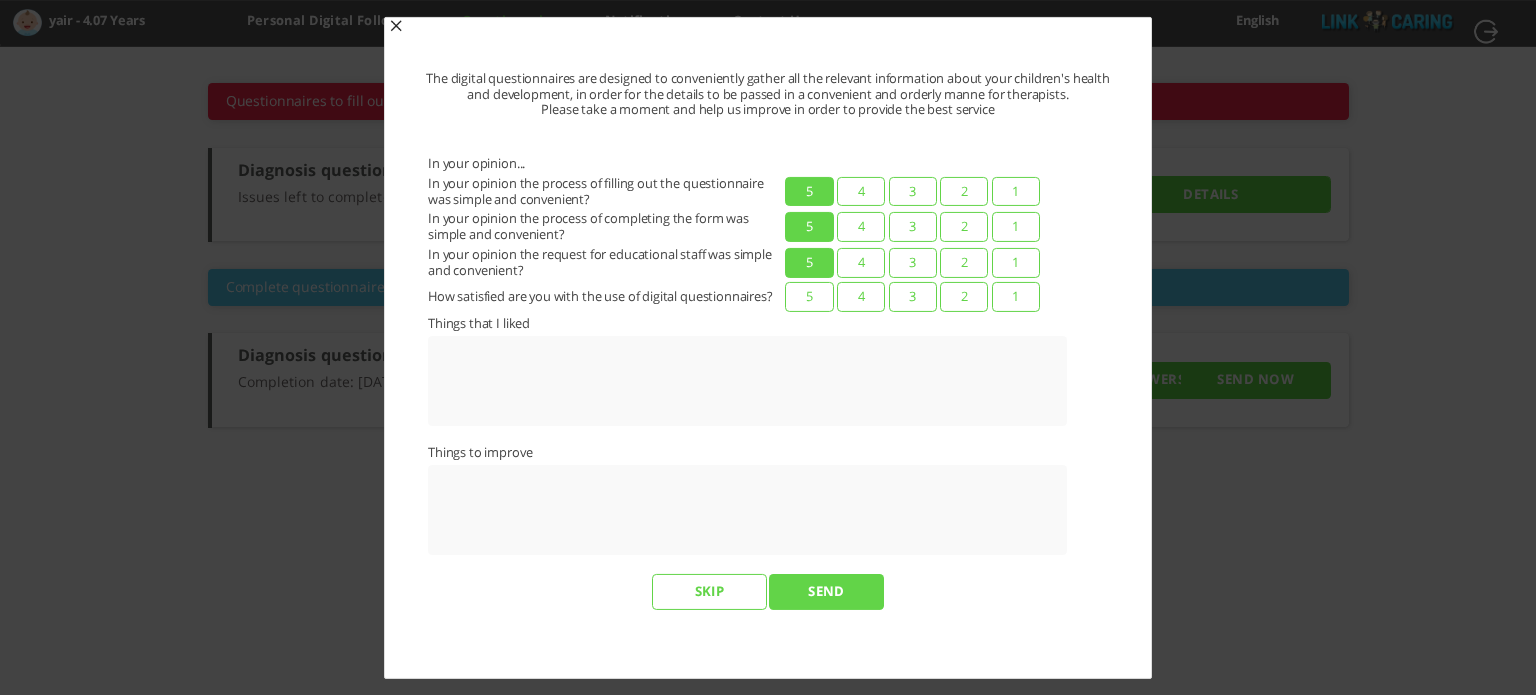 click on "5" at bounding box center (809, 297) 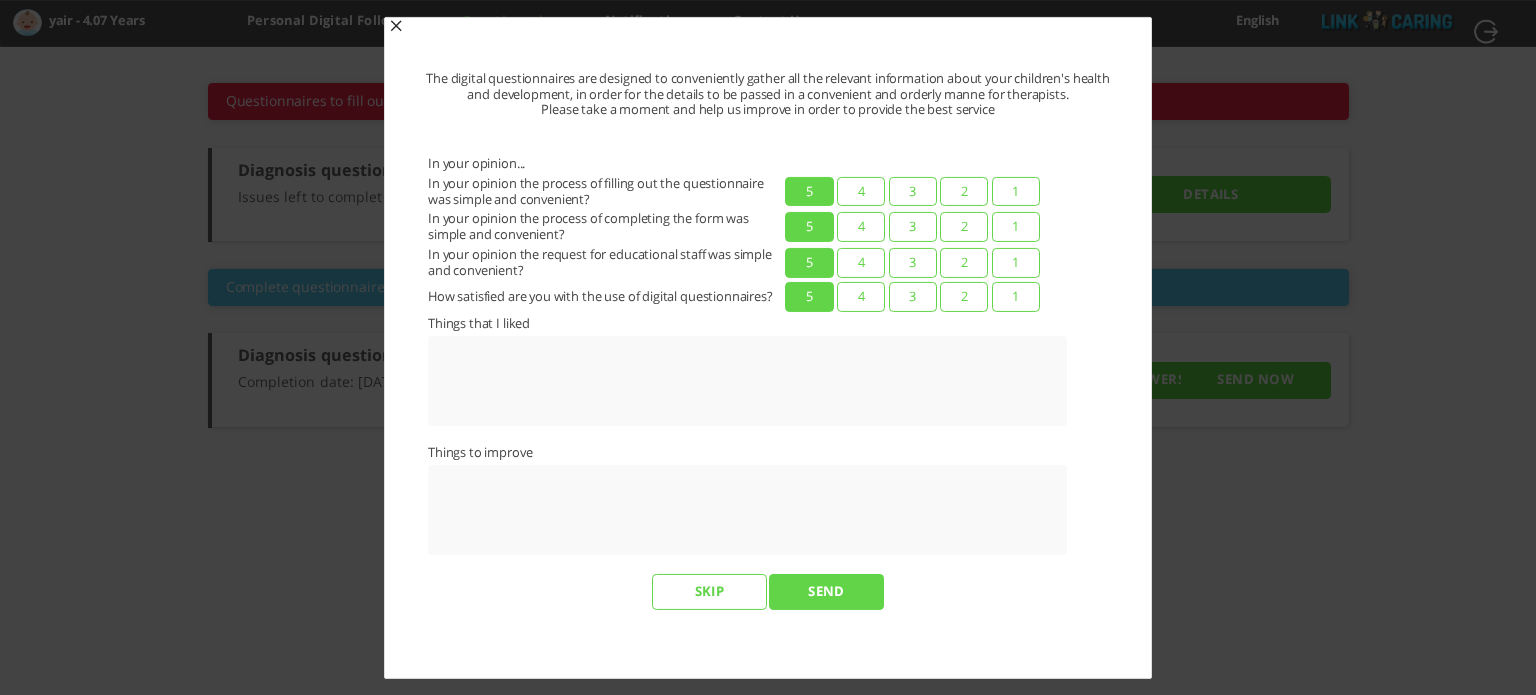 click on "SEND" at bounding box center (826, 591) 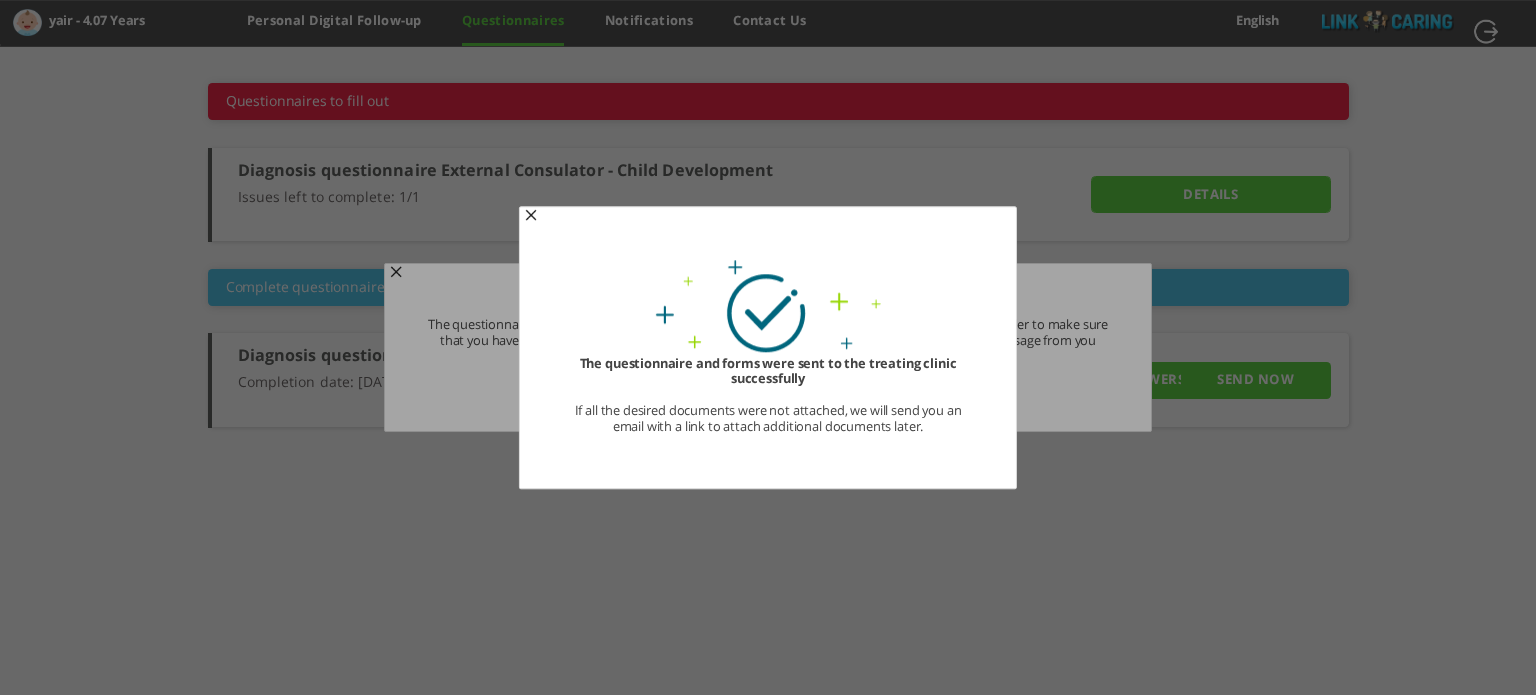 click at bounding box center [530, 215] 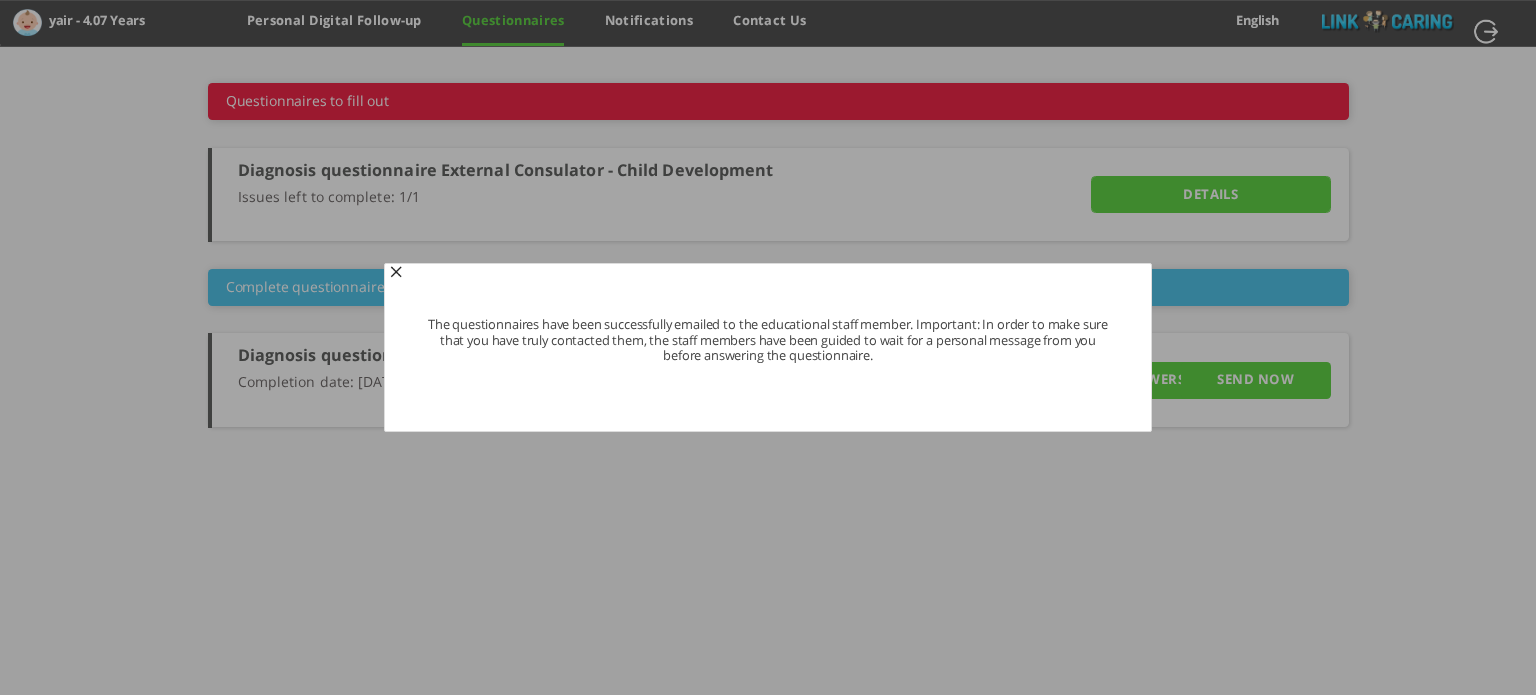click at bounding box center (396, 272) 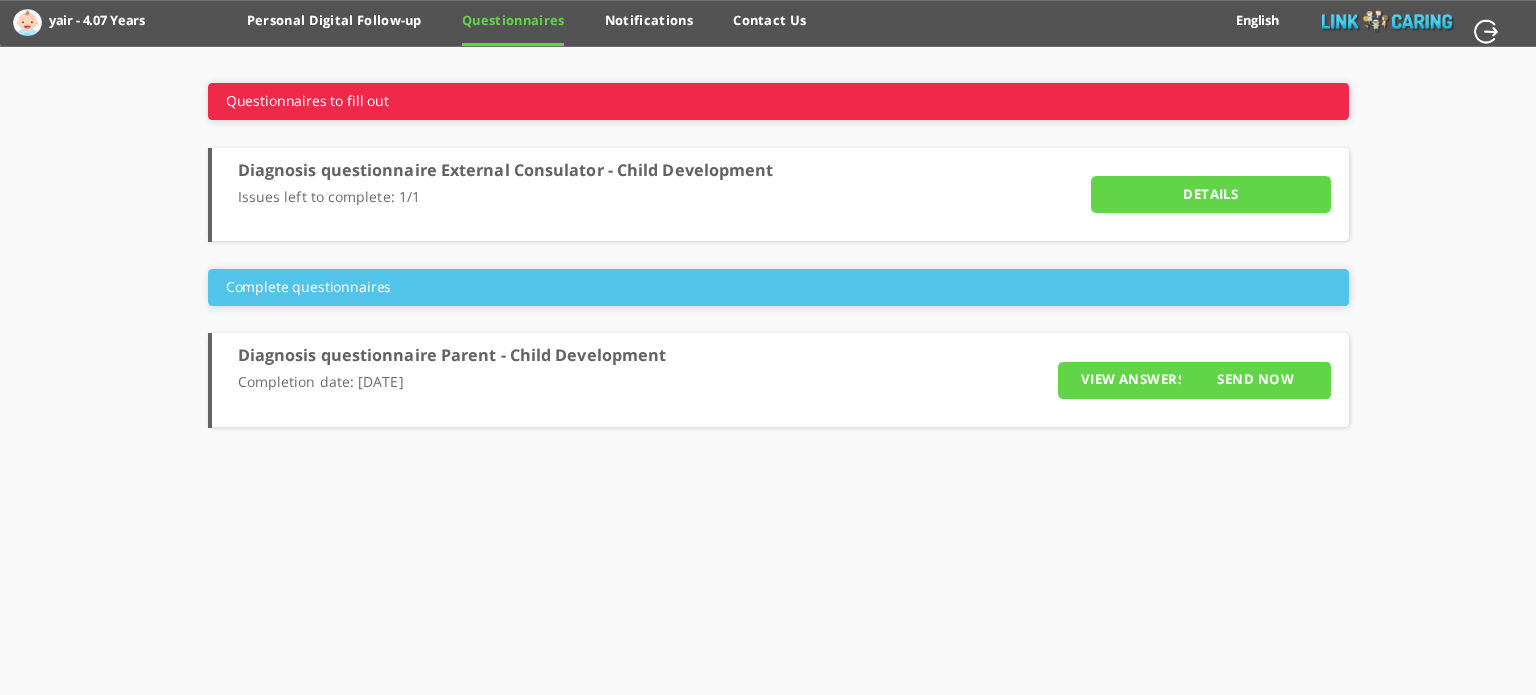 click on "Details" at bounding box center [1211, 194] 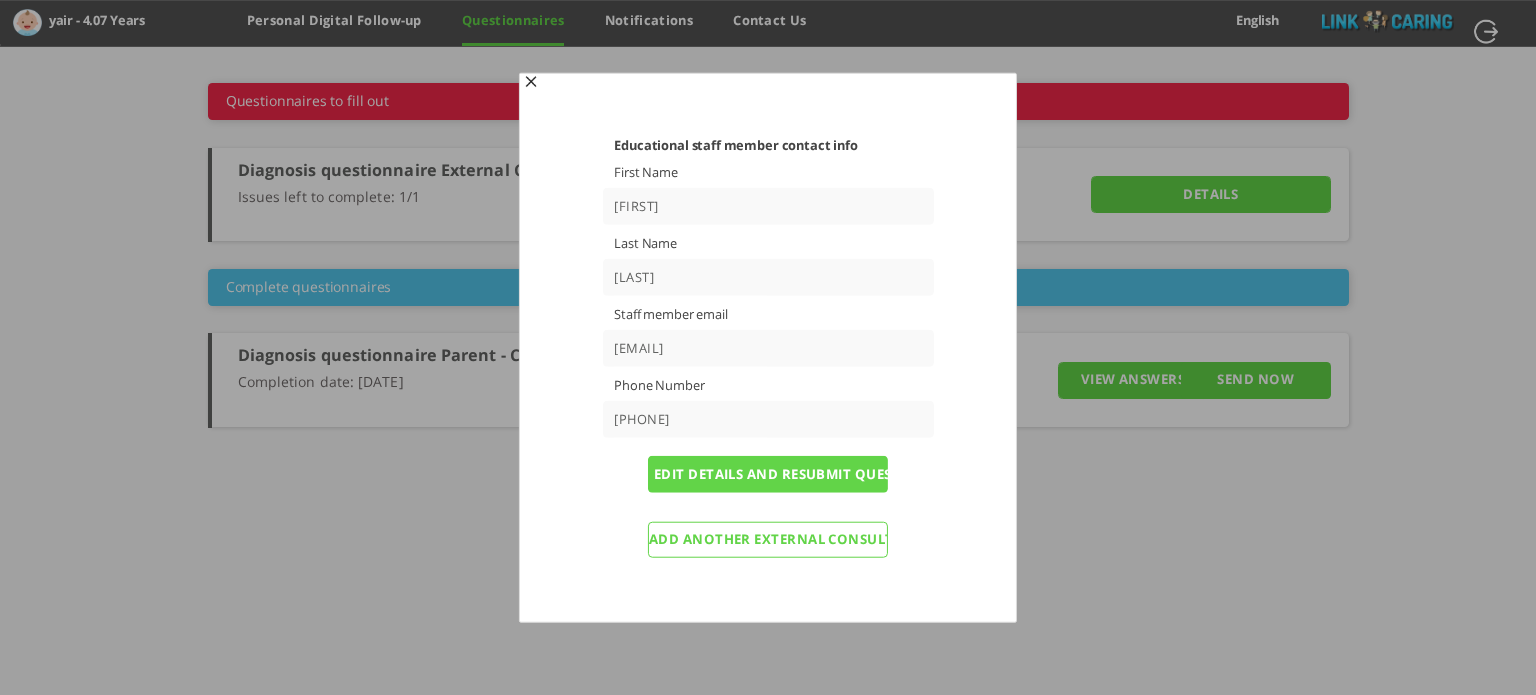 click at bounding box center (768, 347) 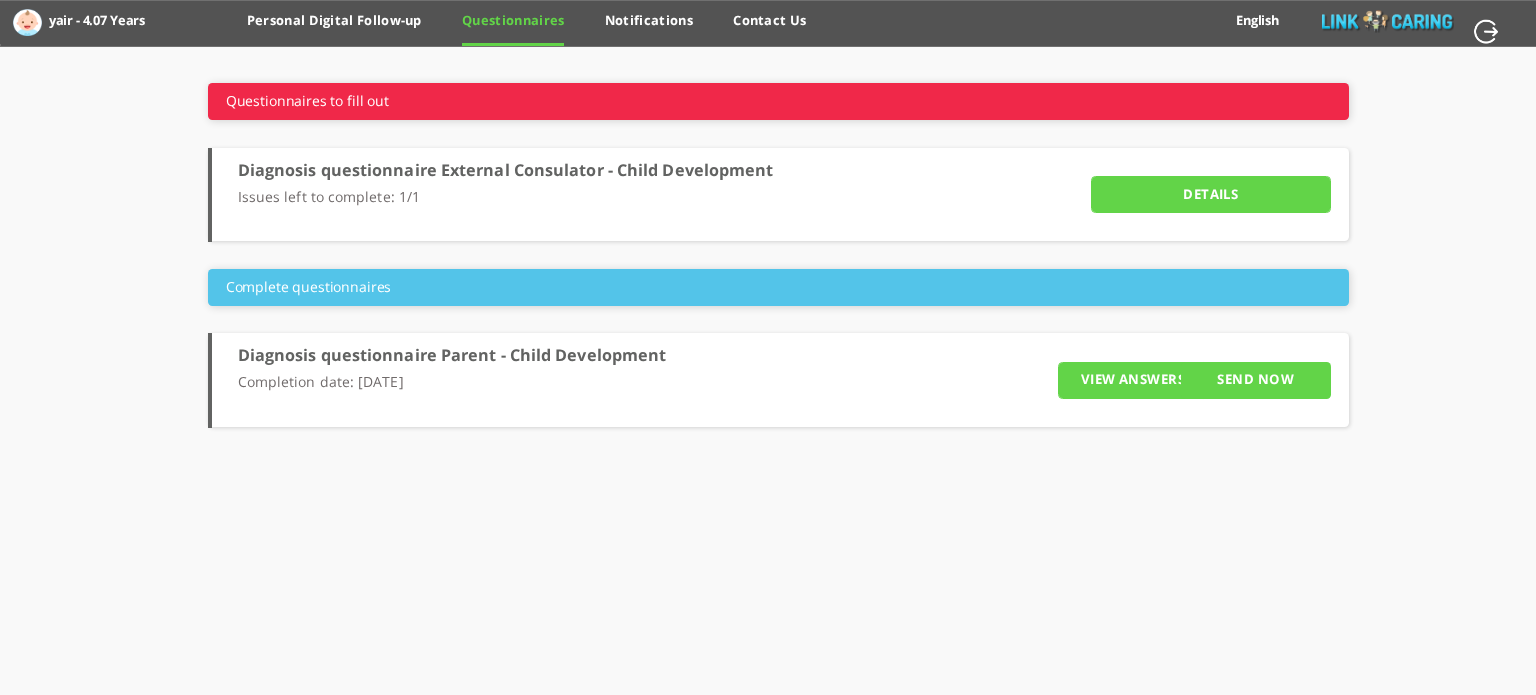 click on "VIEW ANSWERS" at bounding box center (1133, 380) 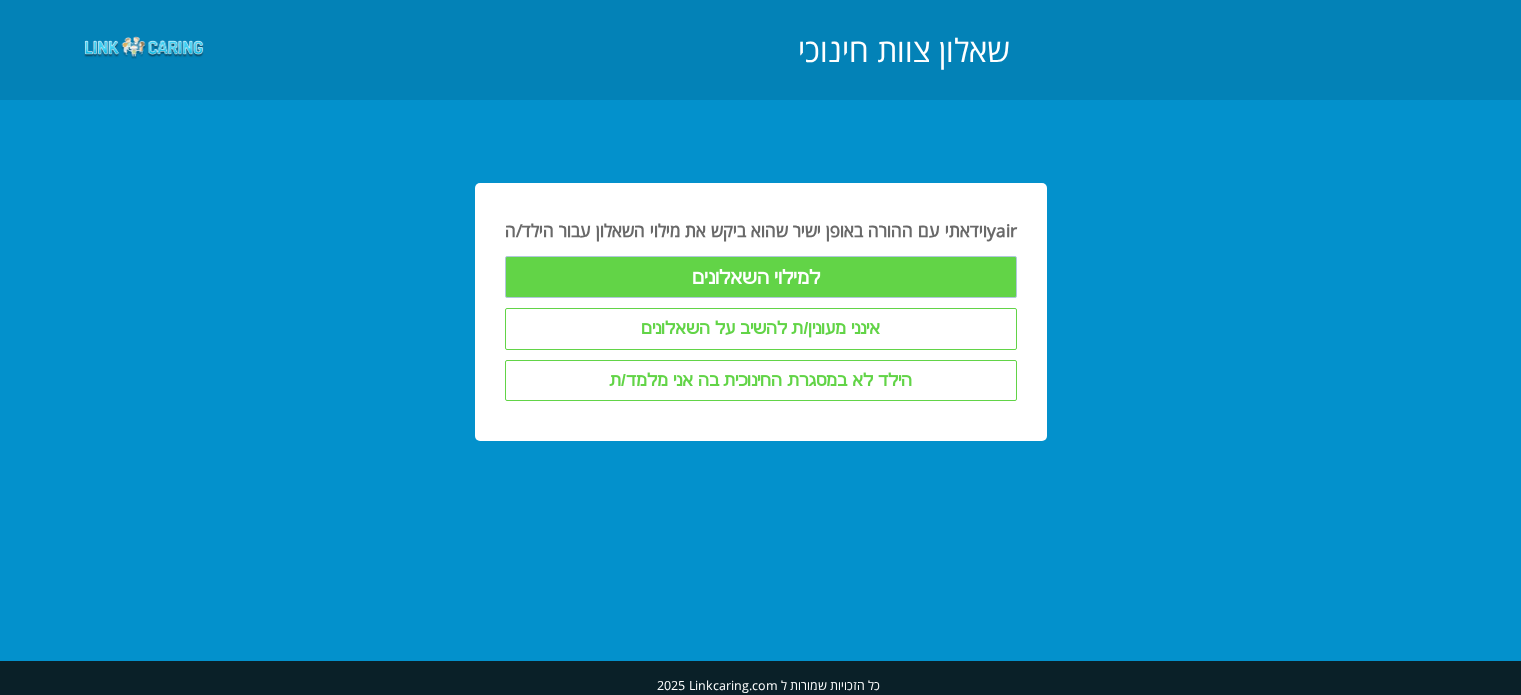 scroll, scrollTop: 0, scrollLeft: 0, axis: both 